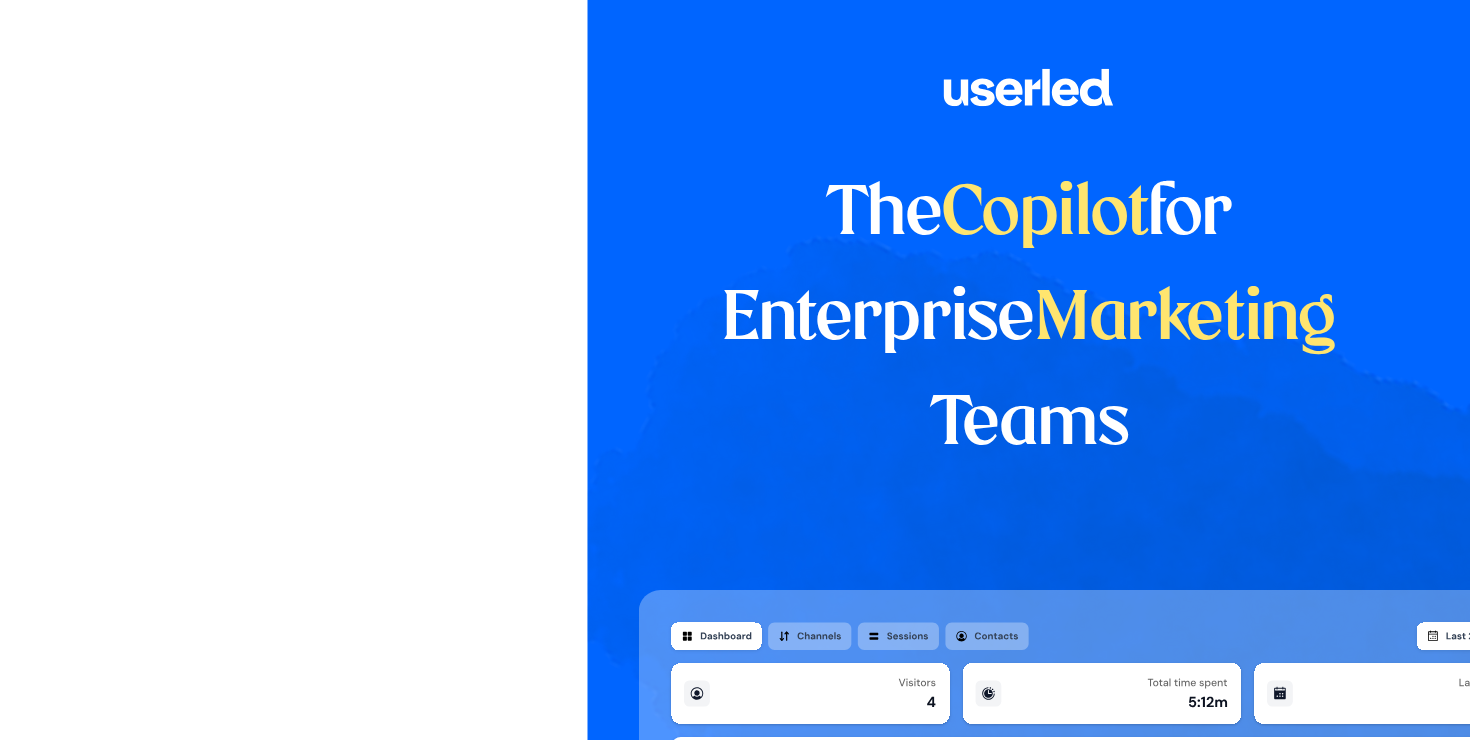 scroll, scrollTop: 0, scrollLeft: 0, axis: both 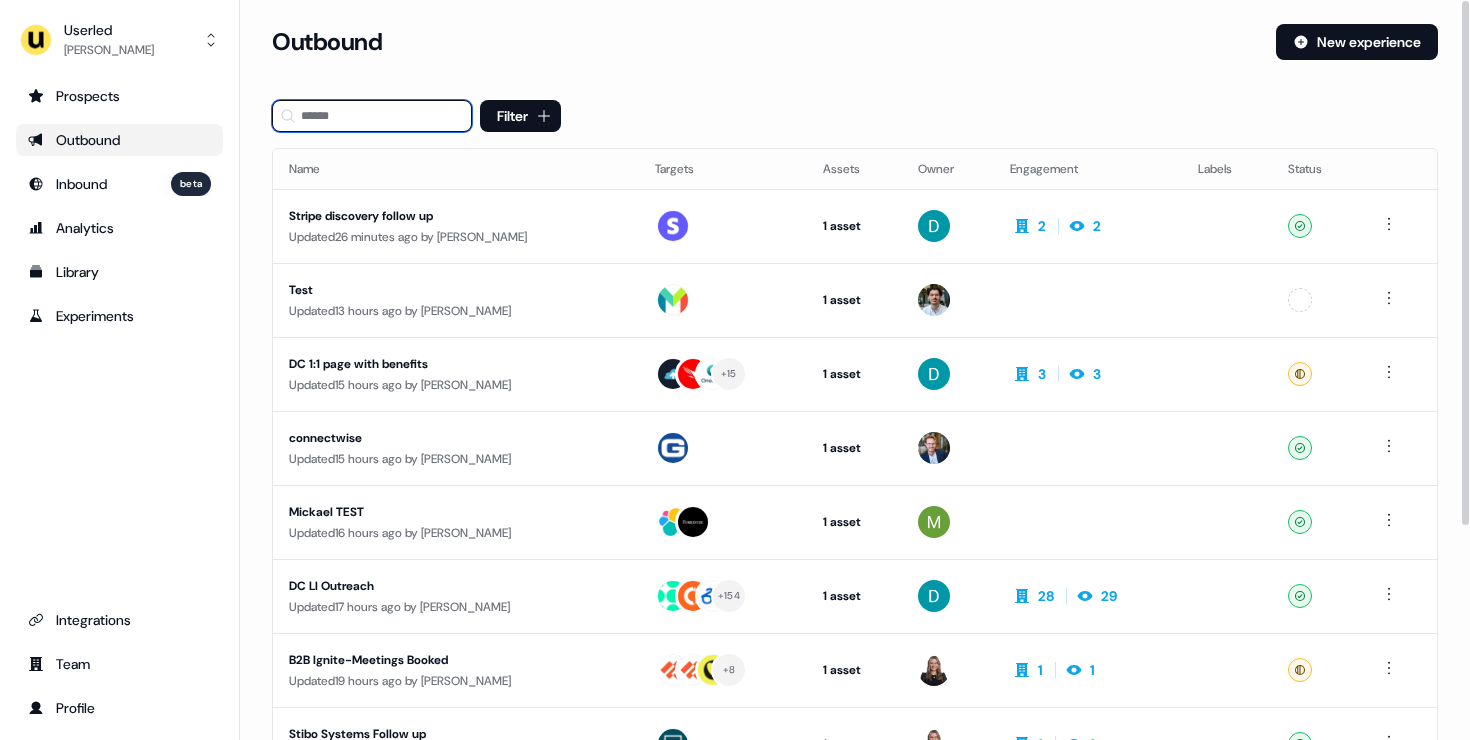 click at bounding box center [372, 116] 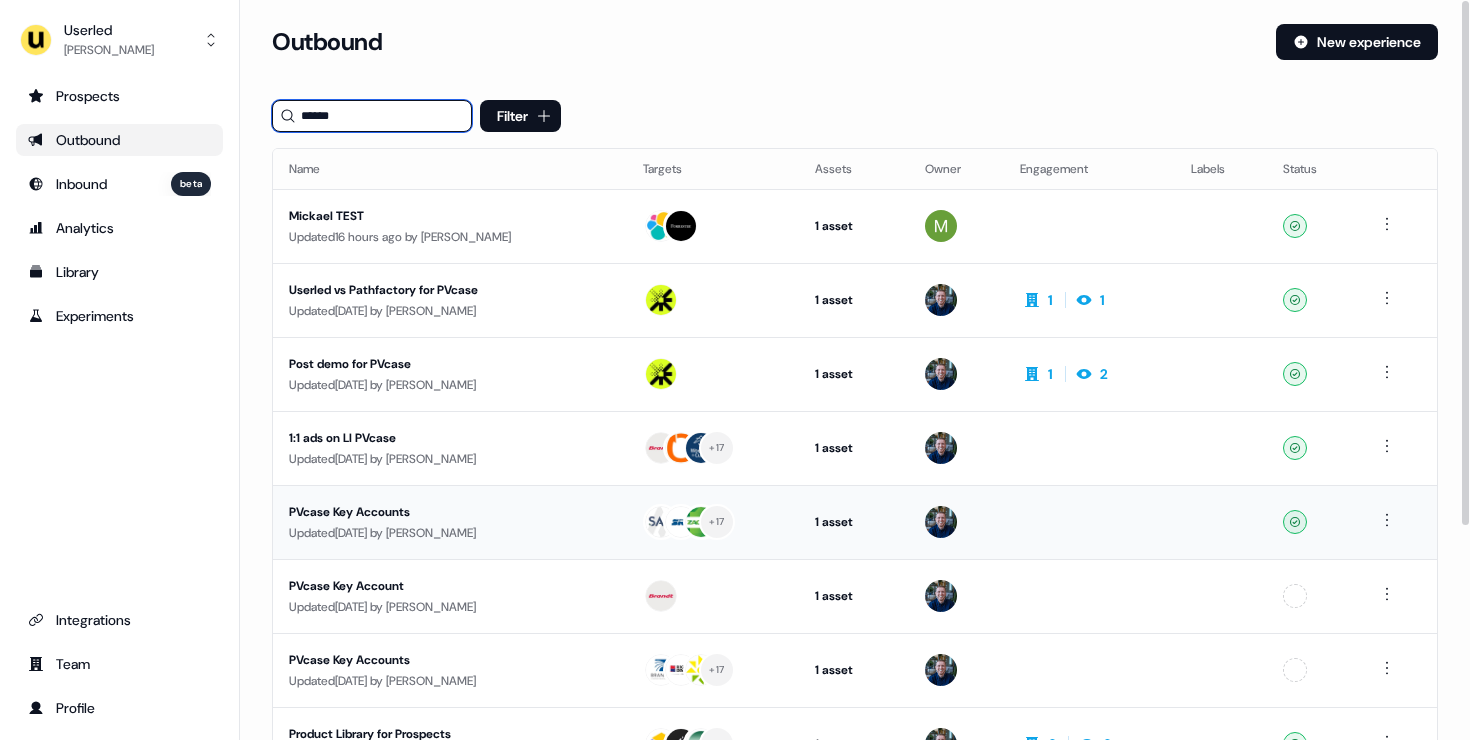 type on "******" 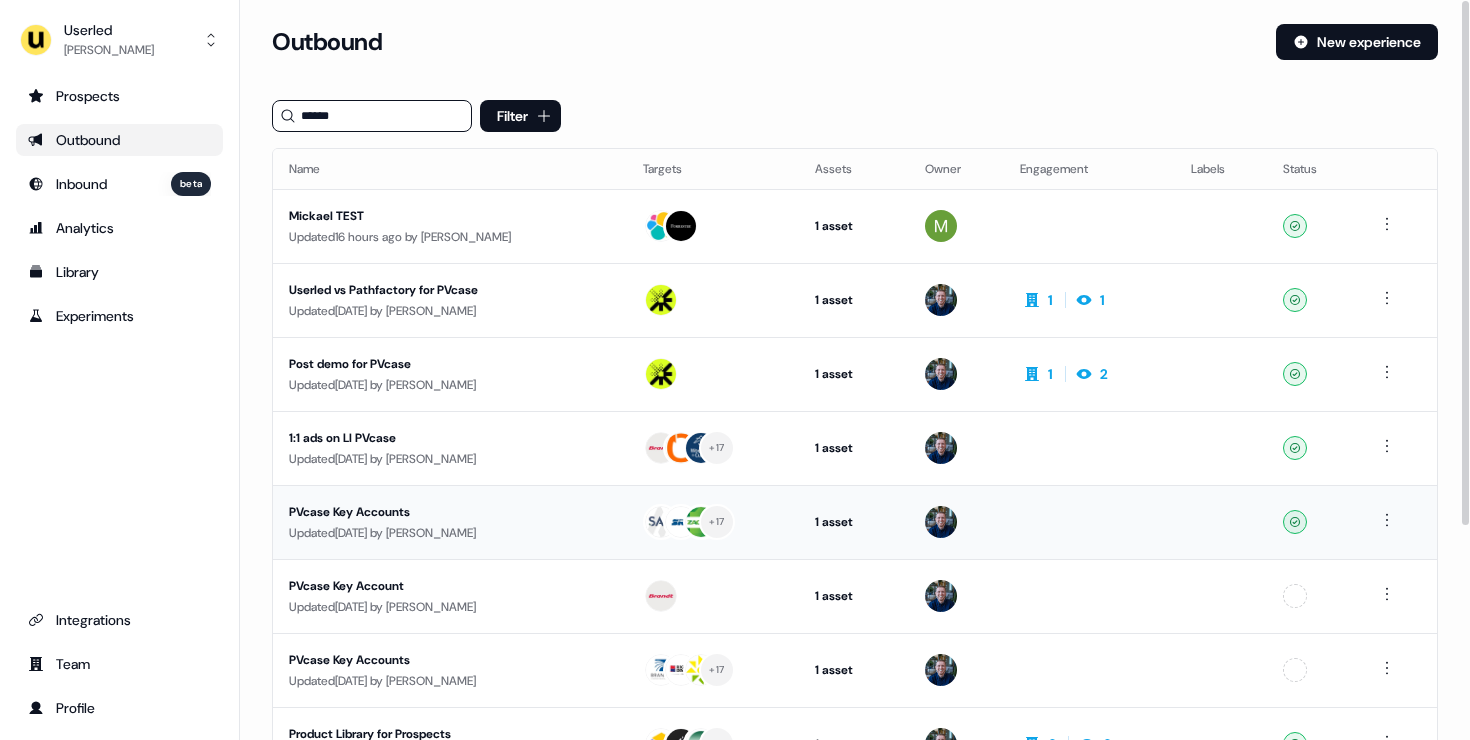 click on "PVcase Key Accounts" at bounding box center (450, 512) 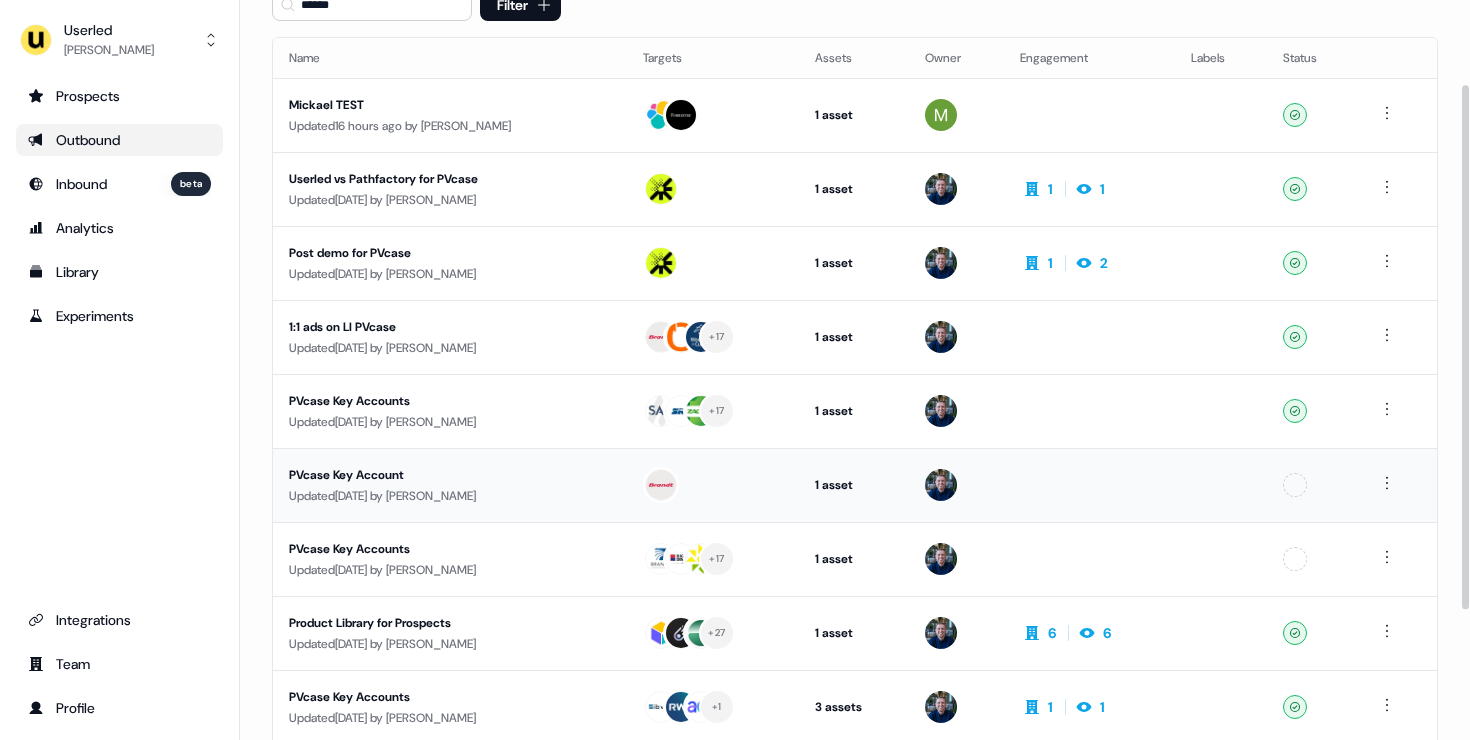 scroll, scrollTop: 141, scrollLeft: 0, axis: vertical 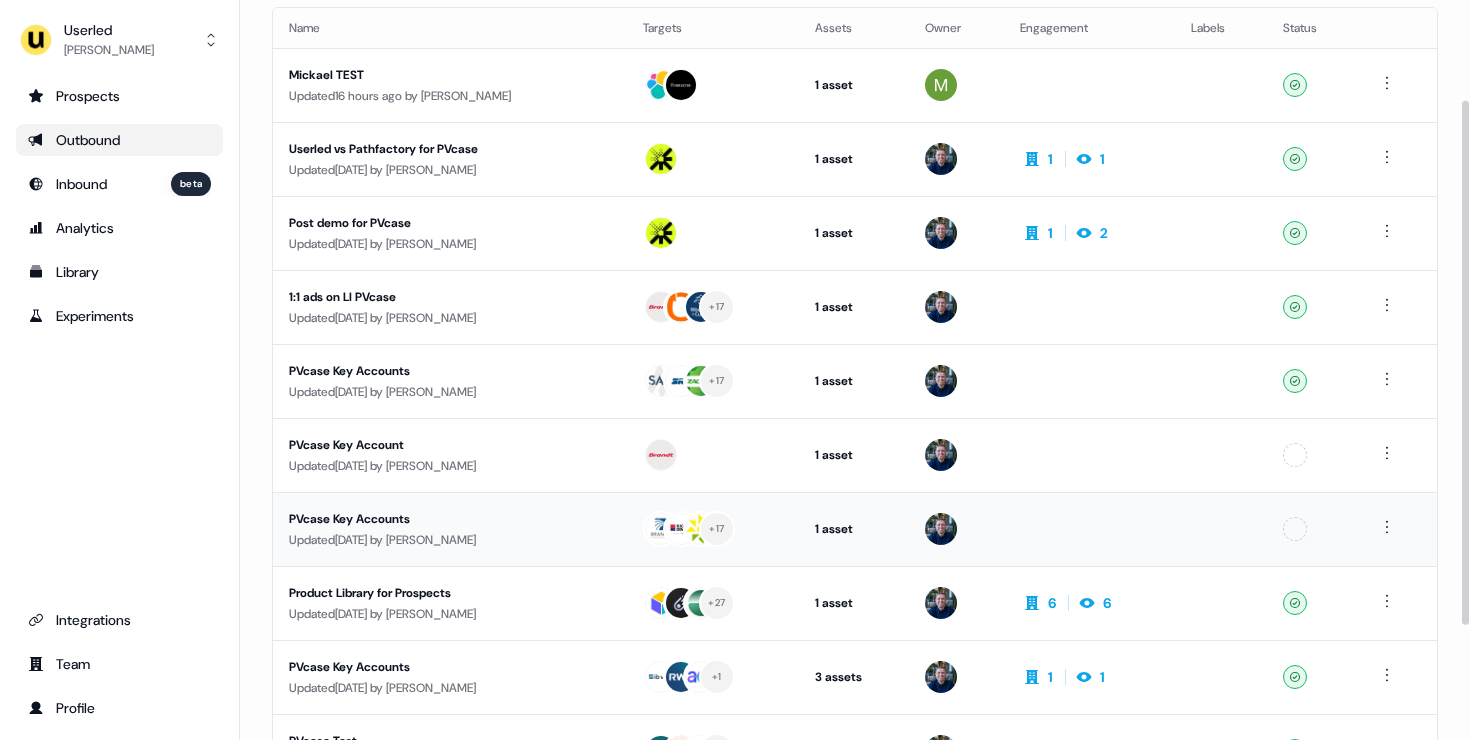 click on "Updated  13 days ago   by   James Johnson" at bounding box center [450, 540] 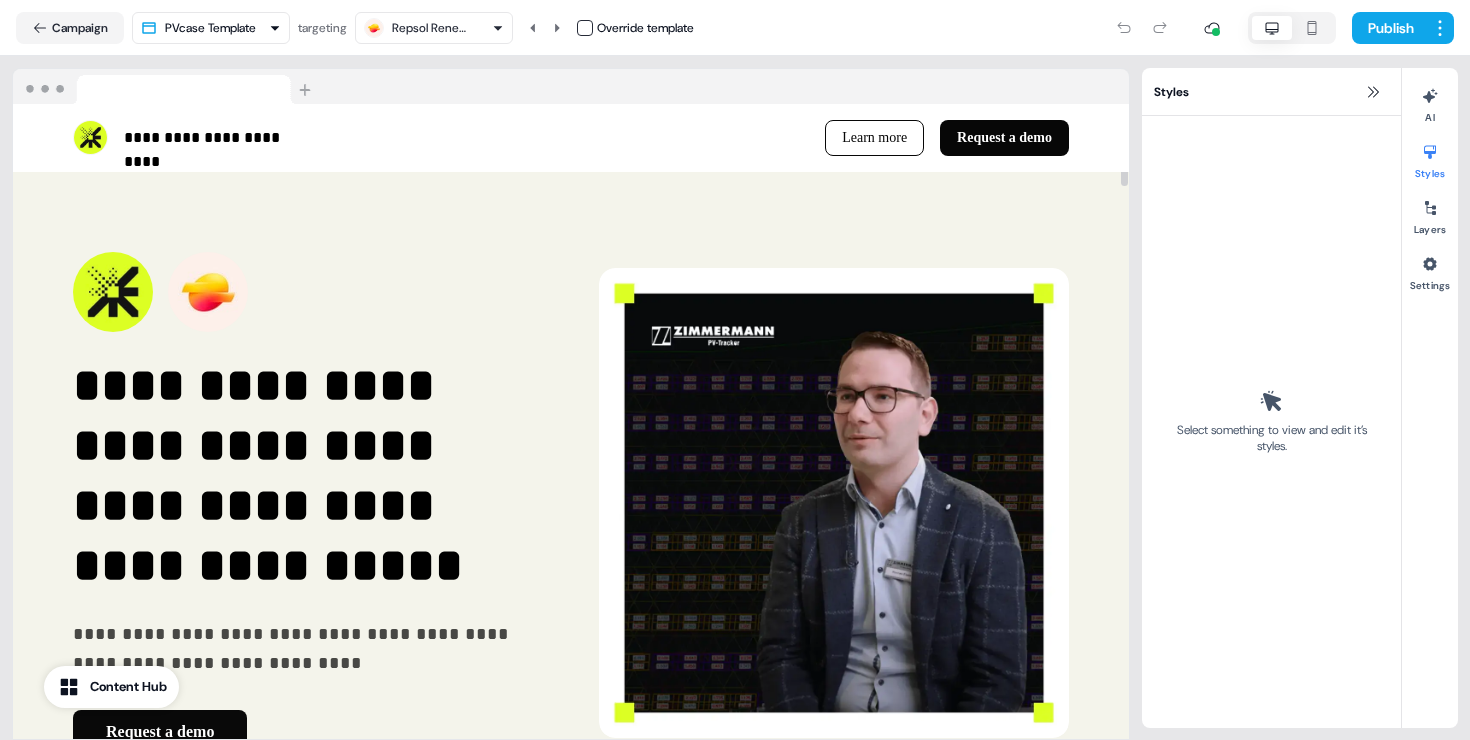 click on "Styles" at bounding box center [1271, 92] 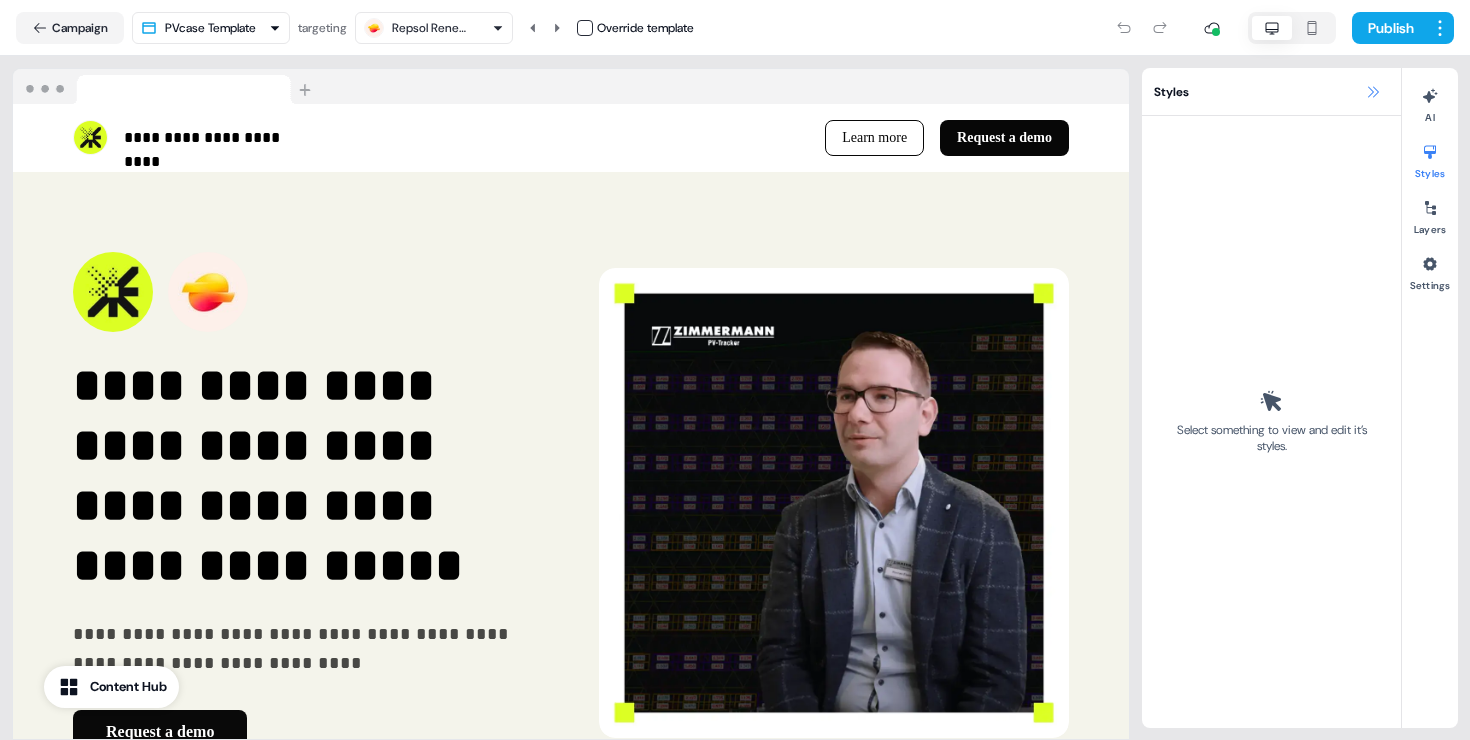 click 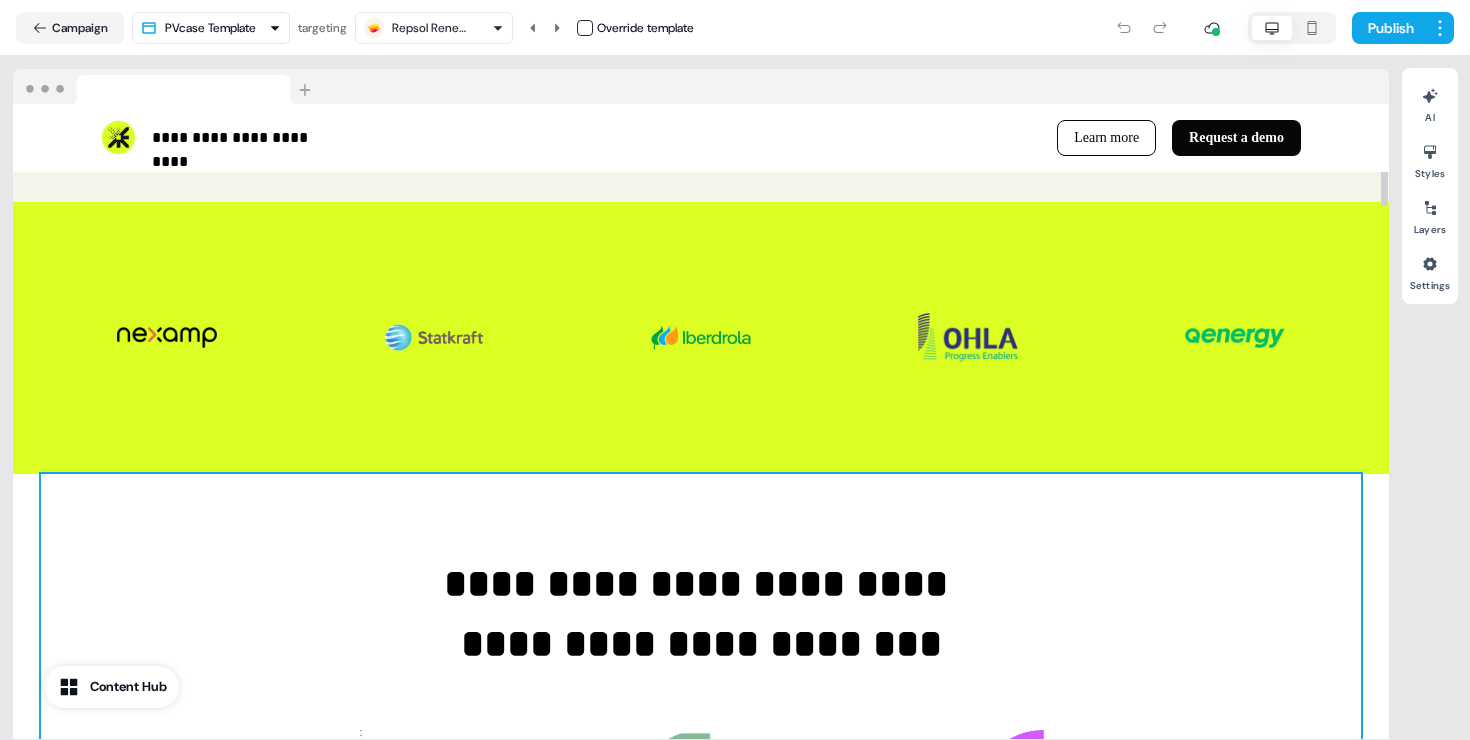 scroll, scrollTop: 0, scrollLeft: 0, axis: both 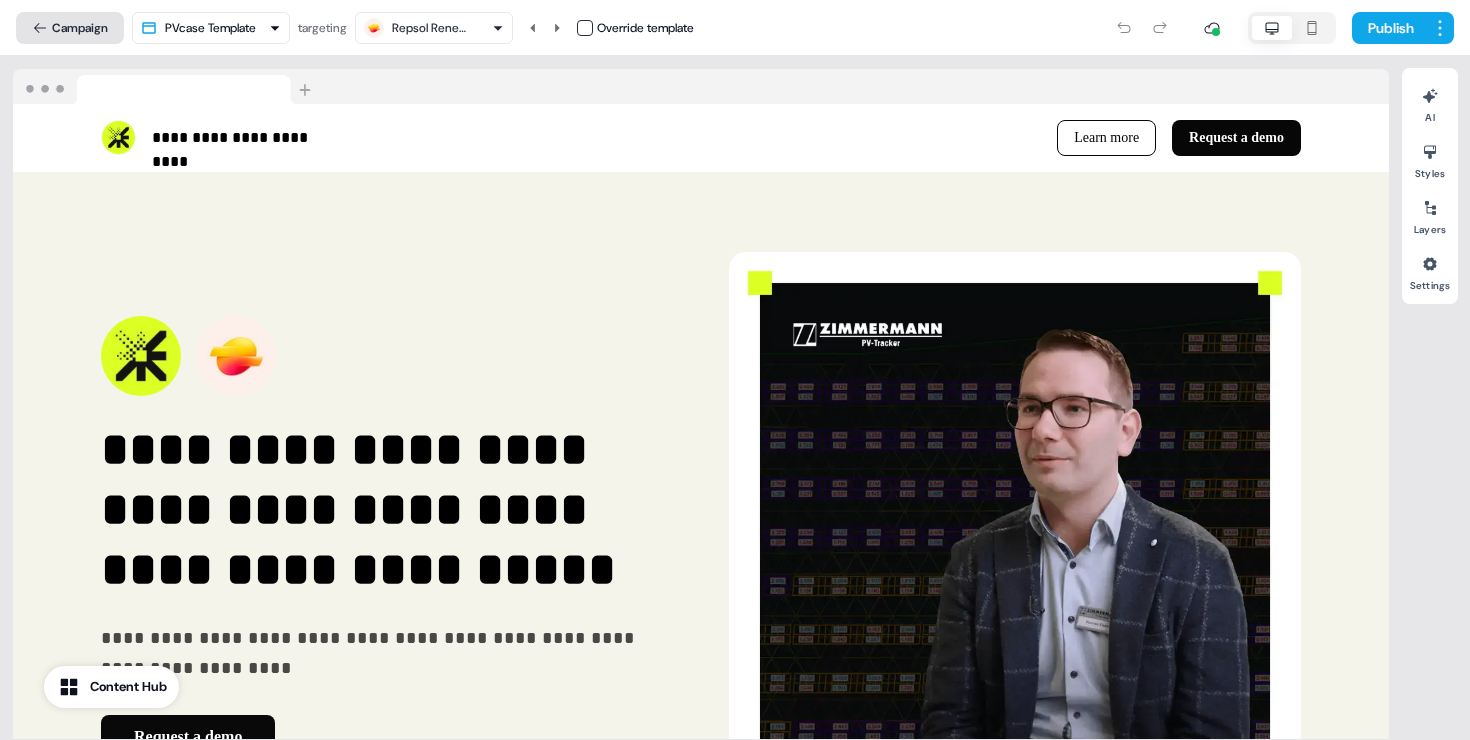 click on "Campaign" at bounding box center (70, 28) 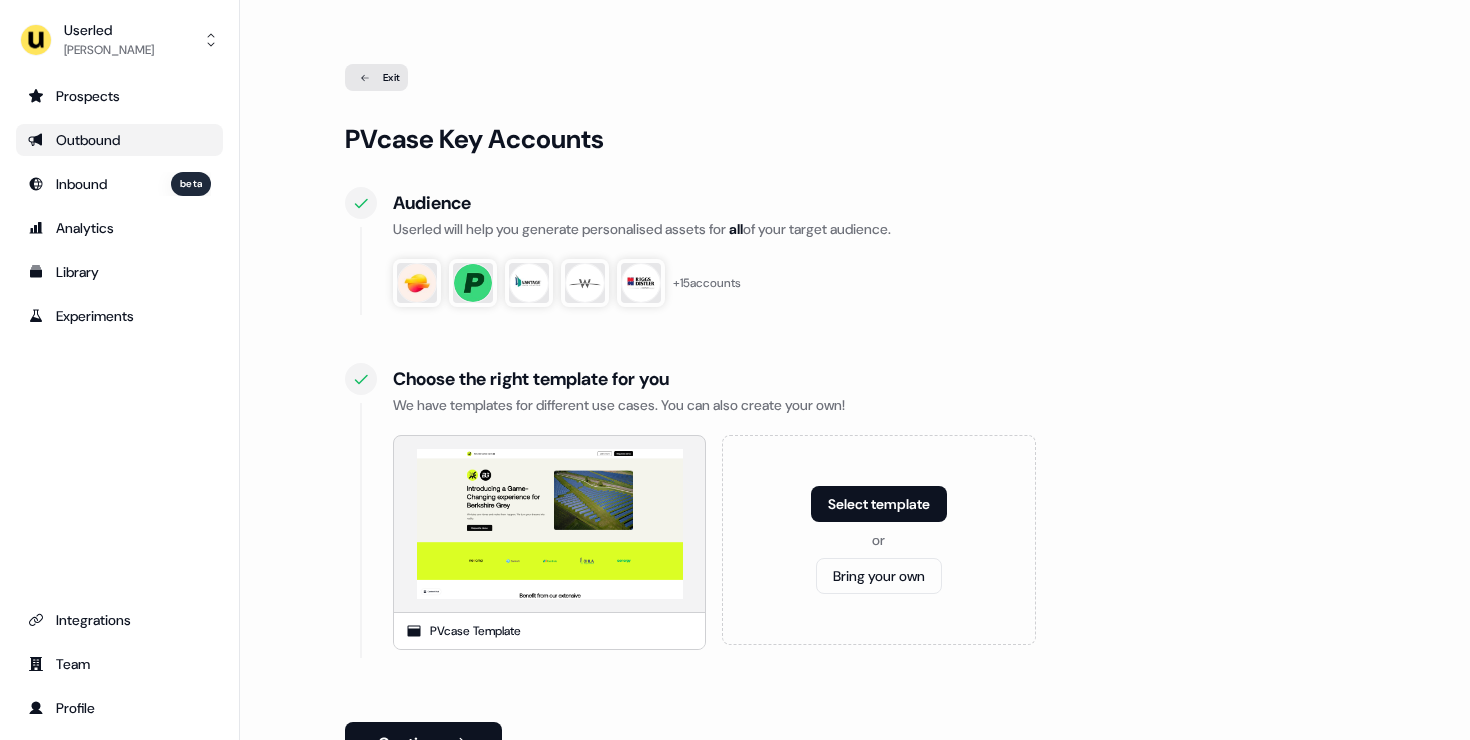 click on "Outbound" at bounding box center [119, 140] 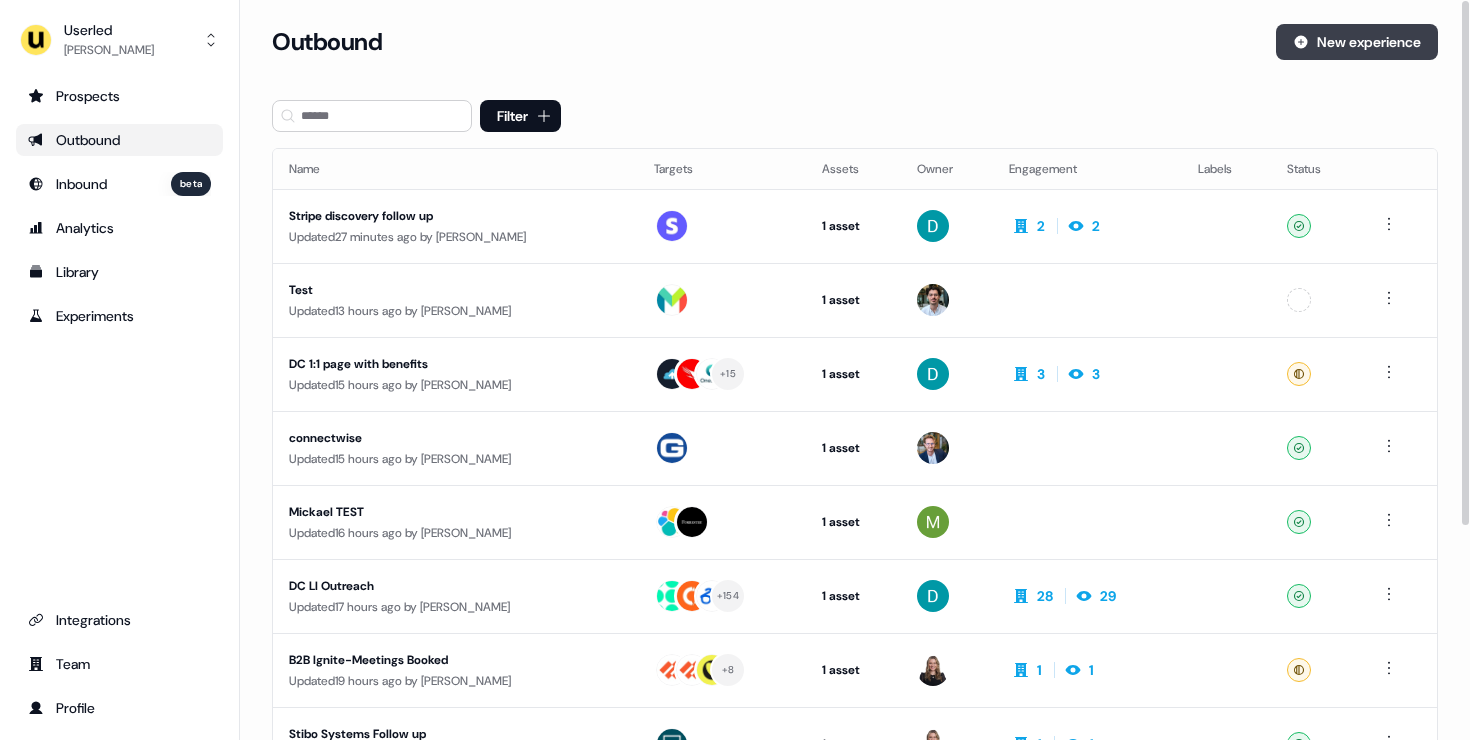 click on "New experience" at bounding box center [1357, 42] 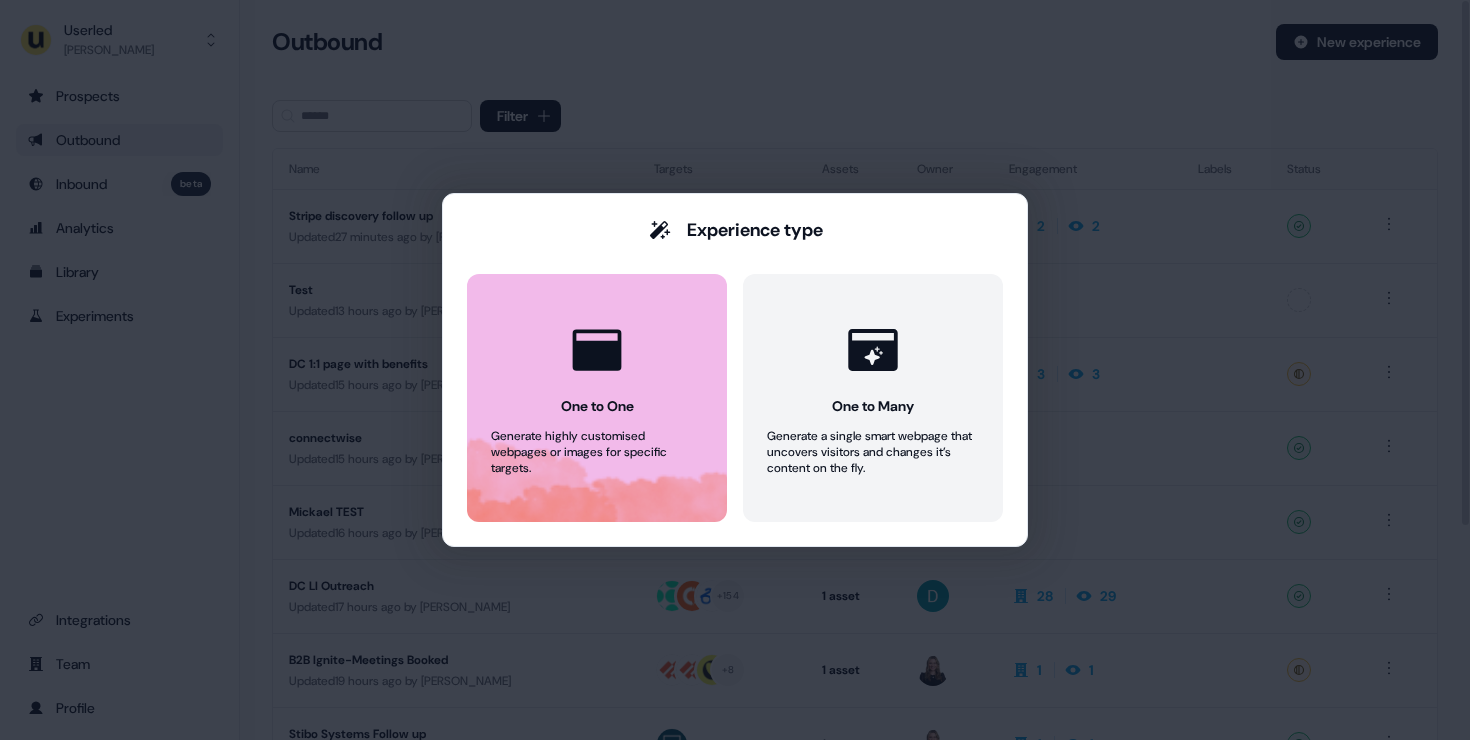 click on "Generate highly customised webpages or images for specific targets." at bounding box center [597, 452] 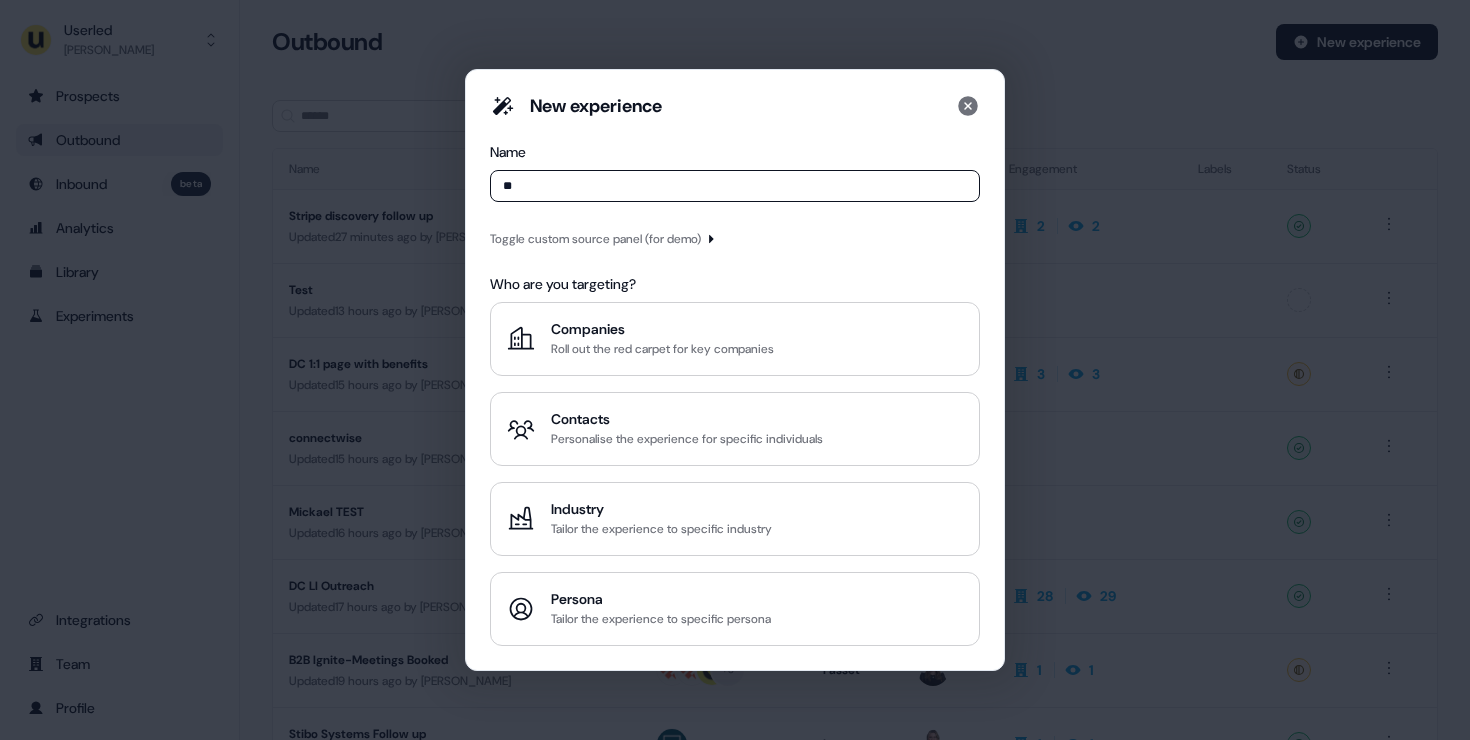 type on "*" 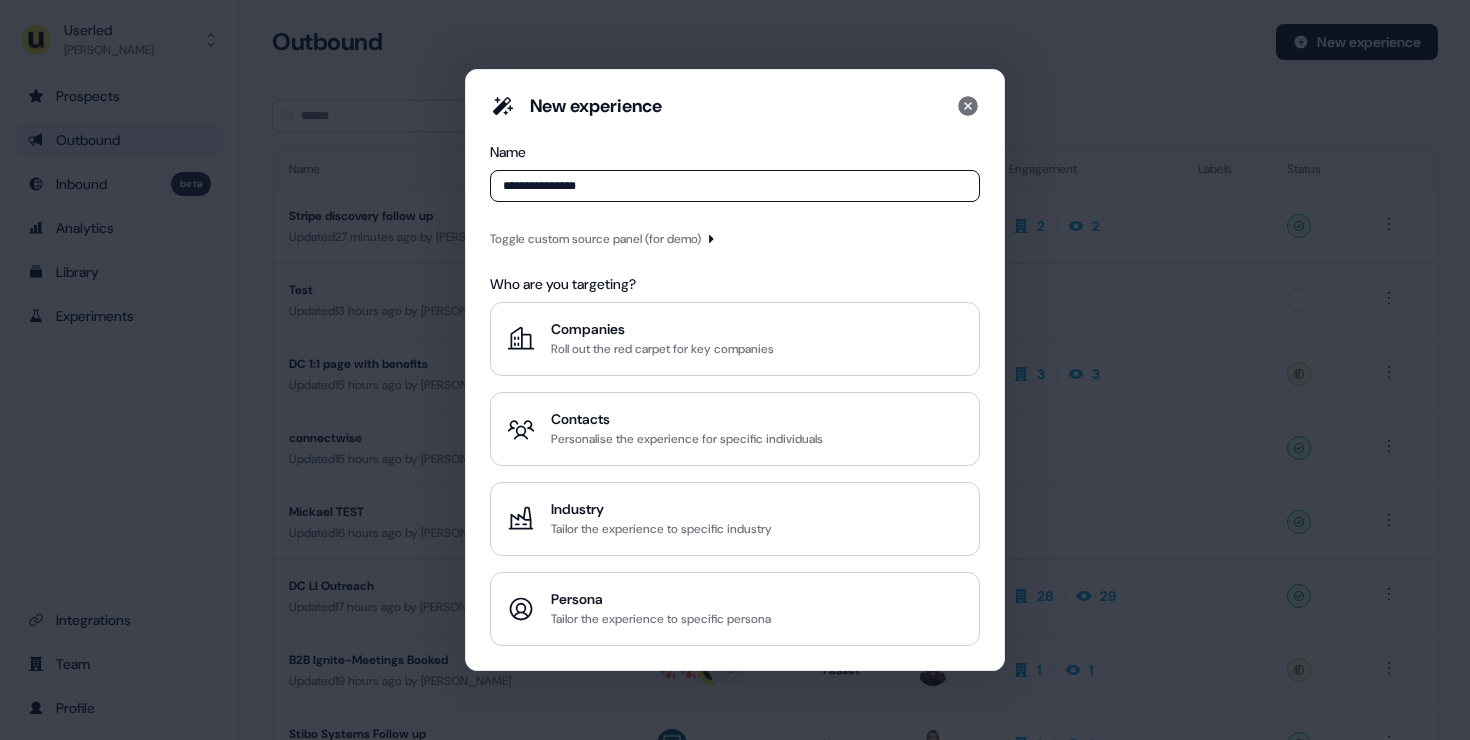 type on "**********" 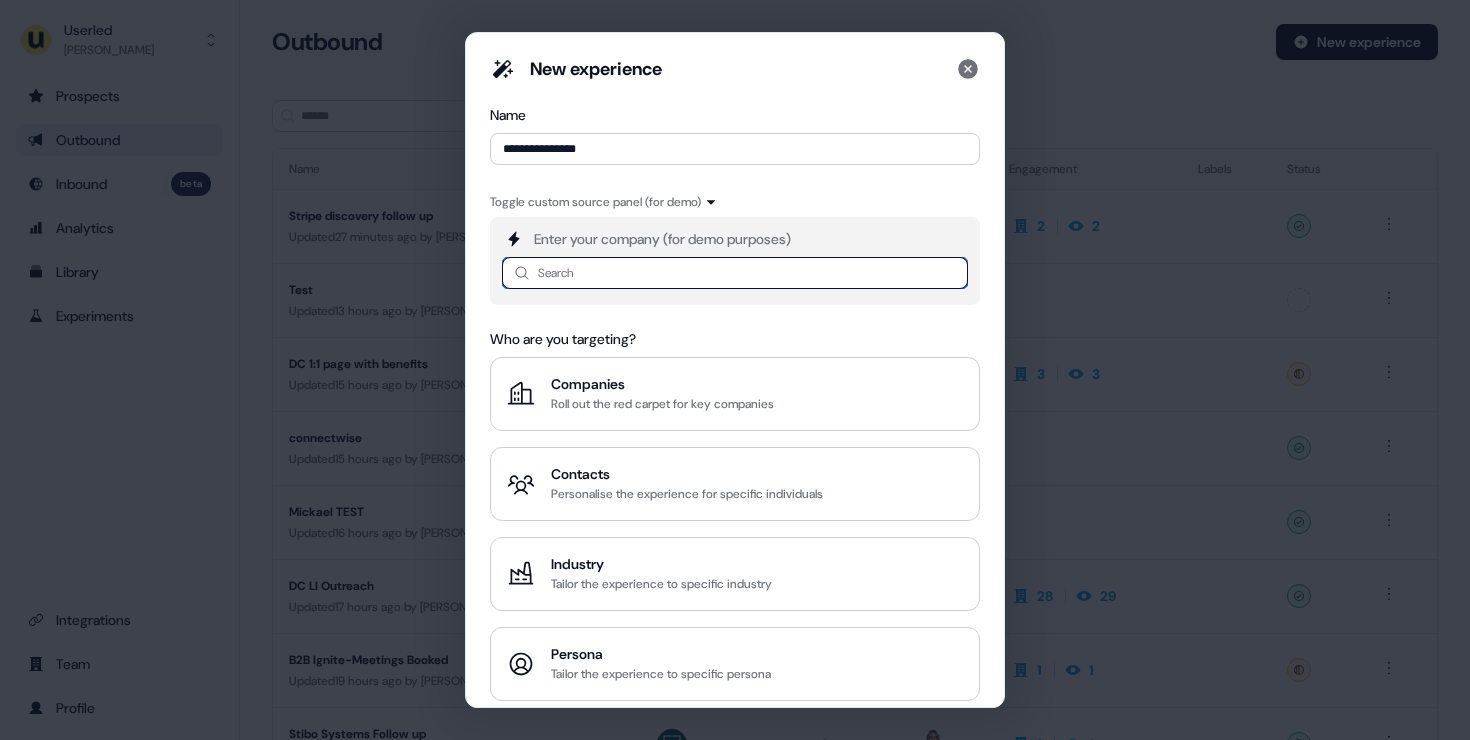 click at bounding box center (735, 273) 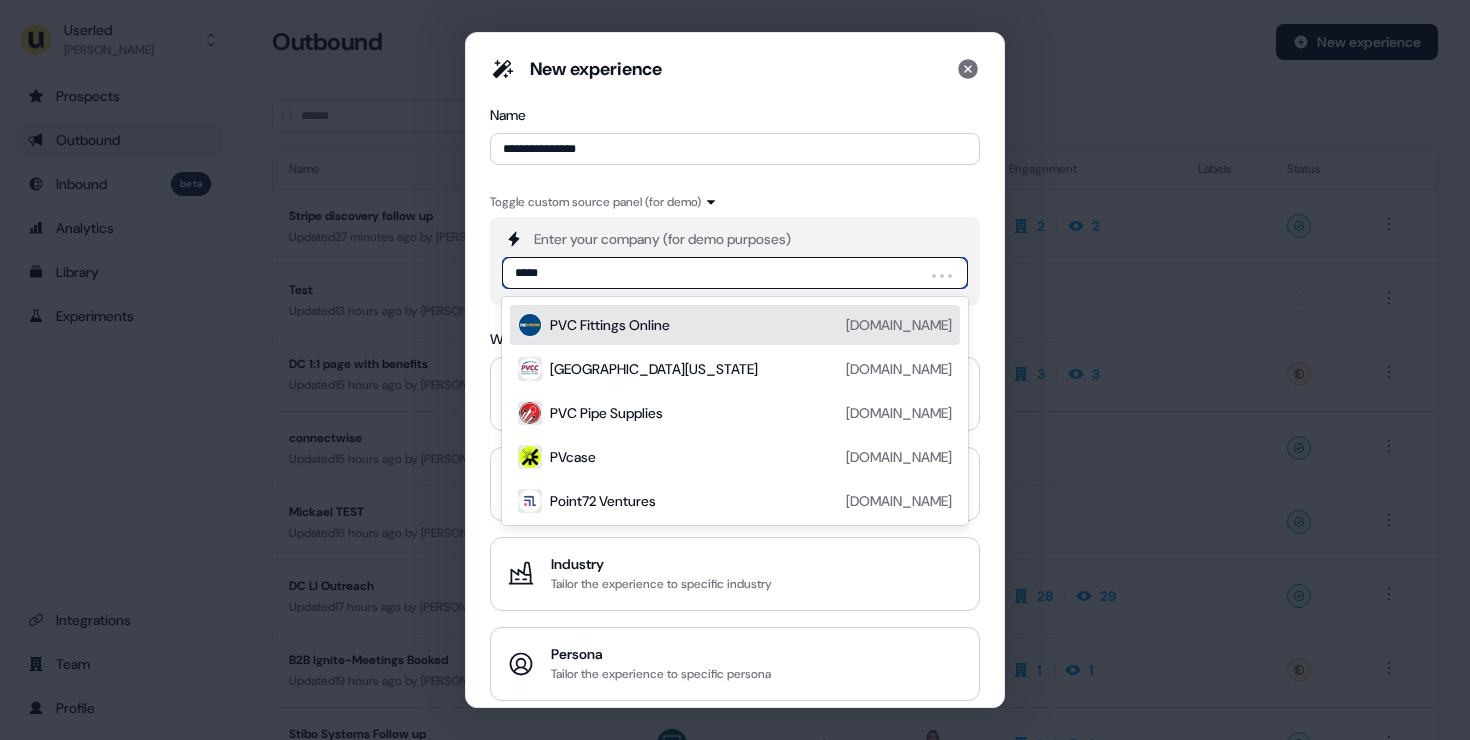 type on "******" 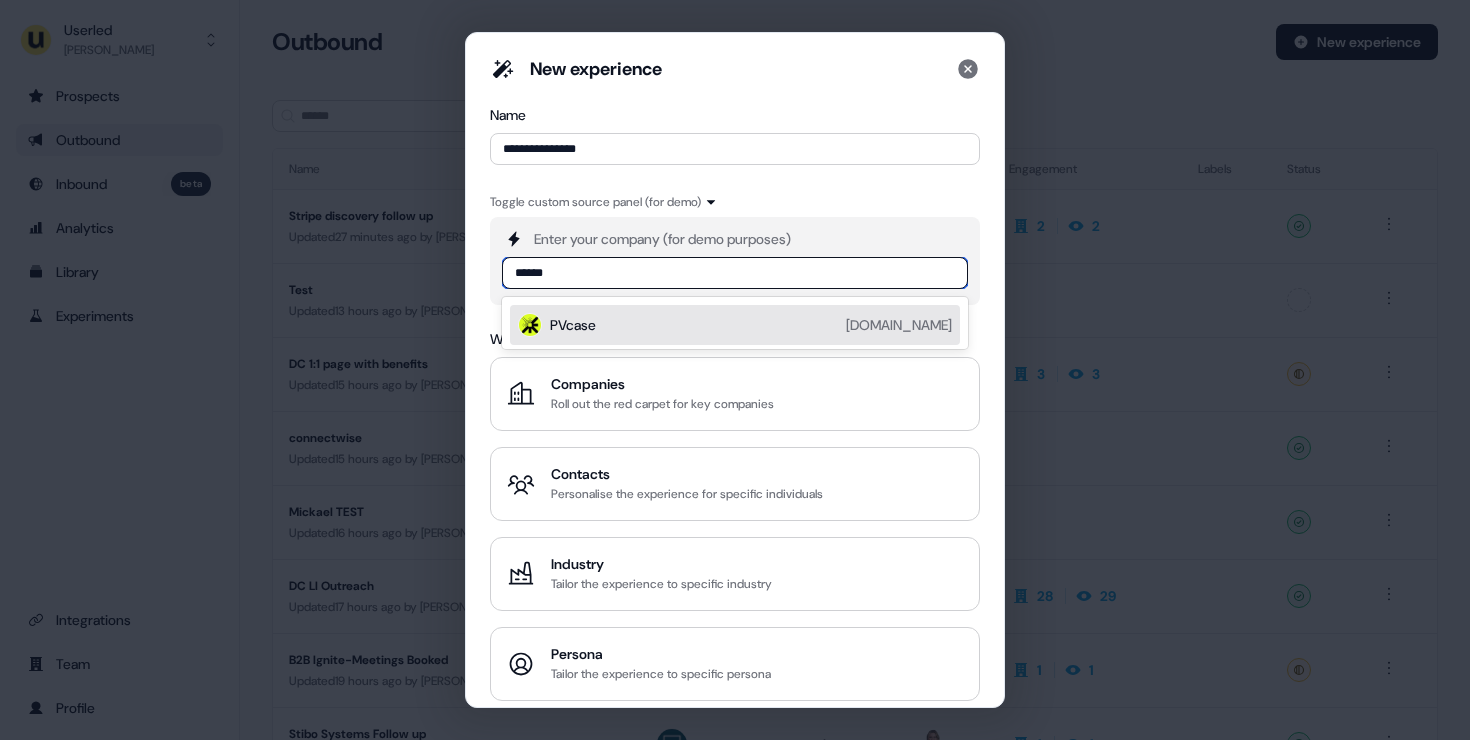click on "PVcase pvcase.com" at bounding box center (751, 325) 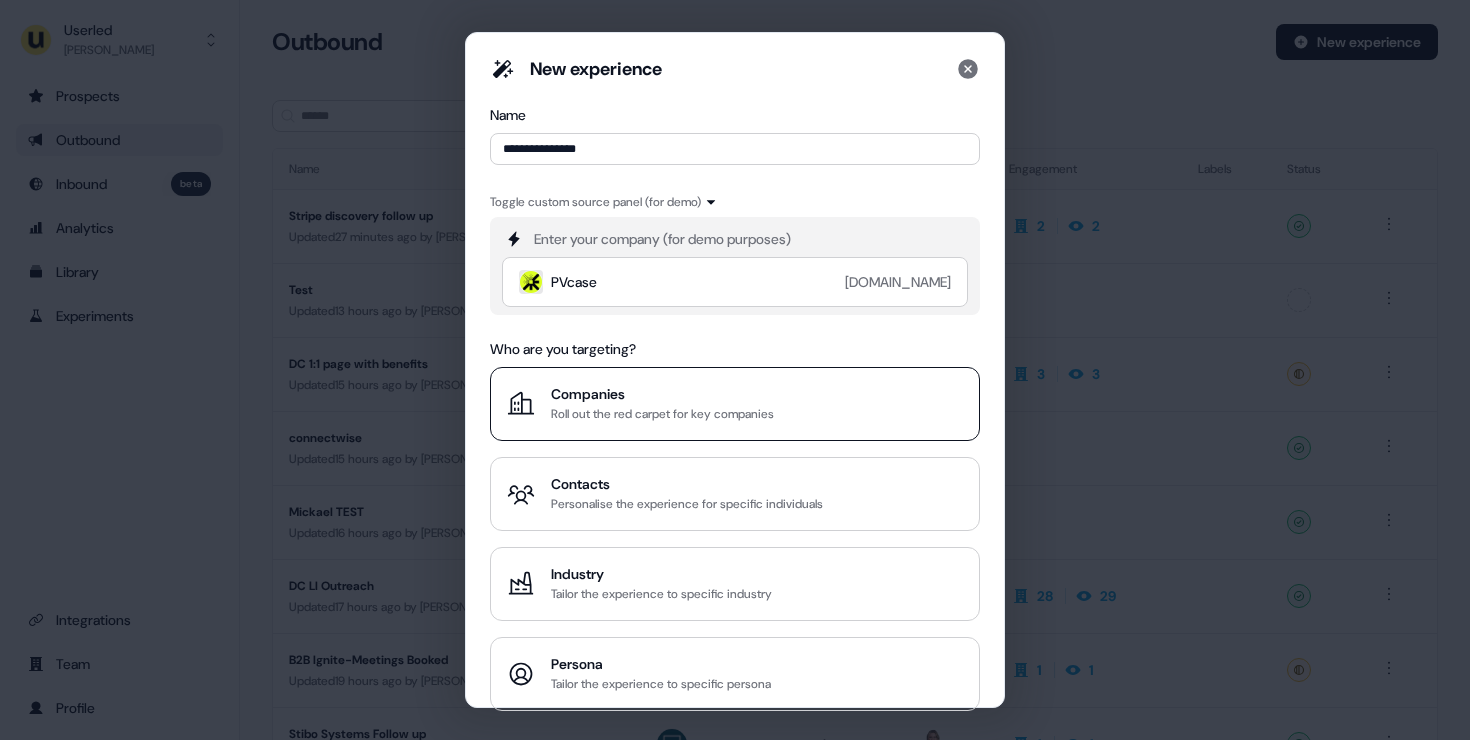 click on "Companies" at bounding box center [662, 394] 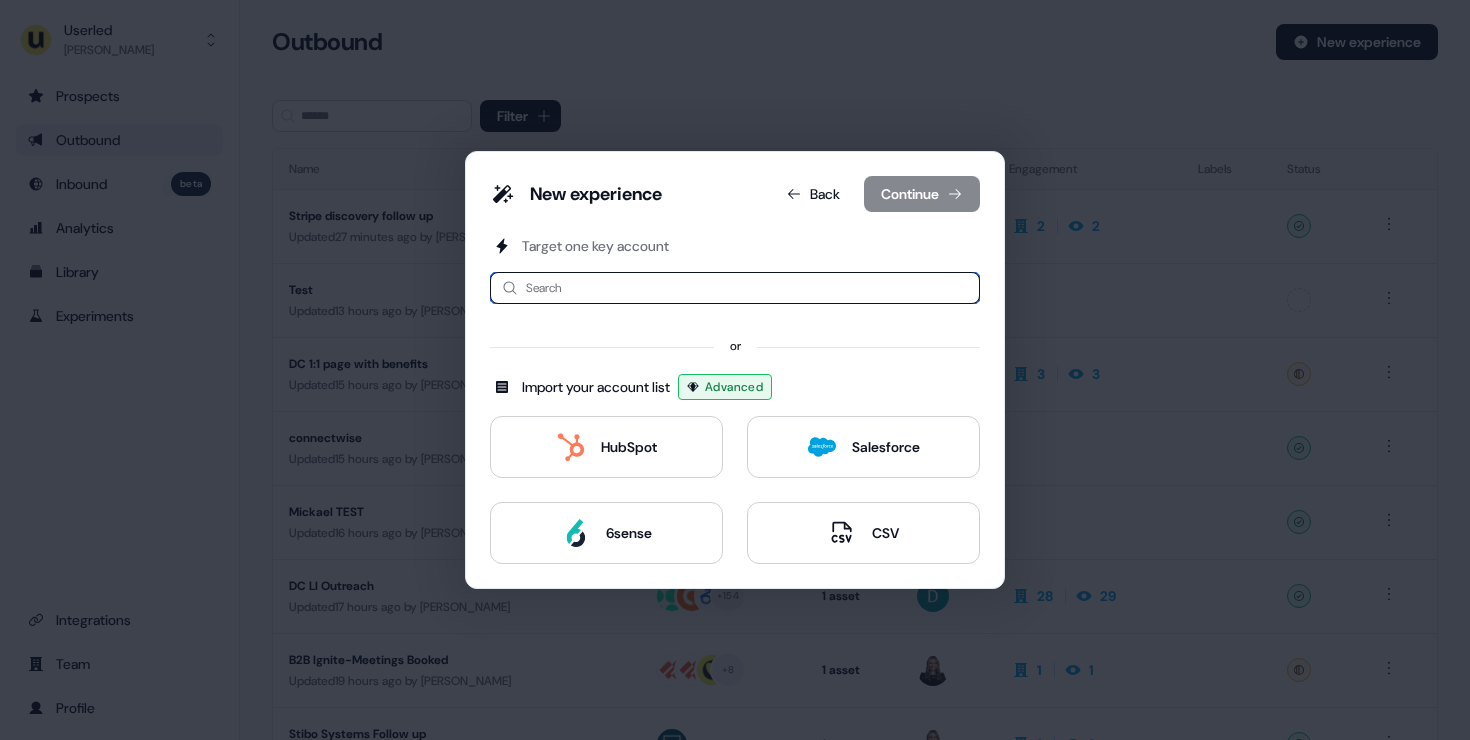 click at bounding box center [735, 288] 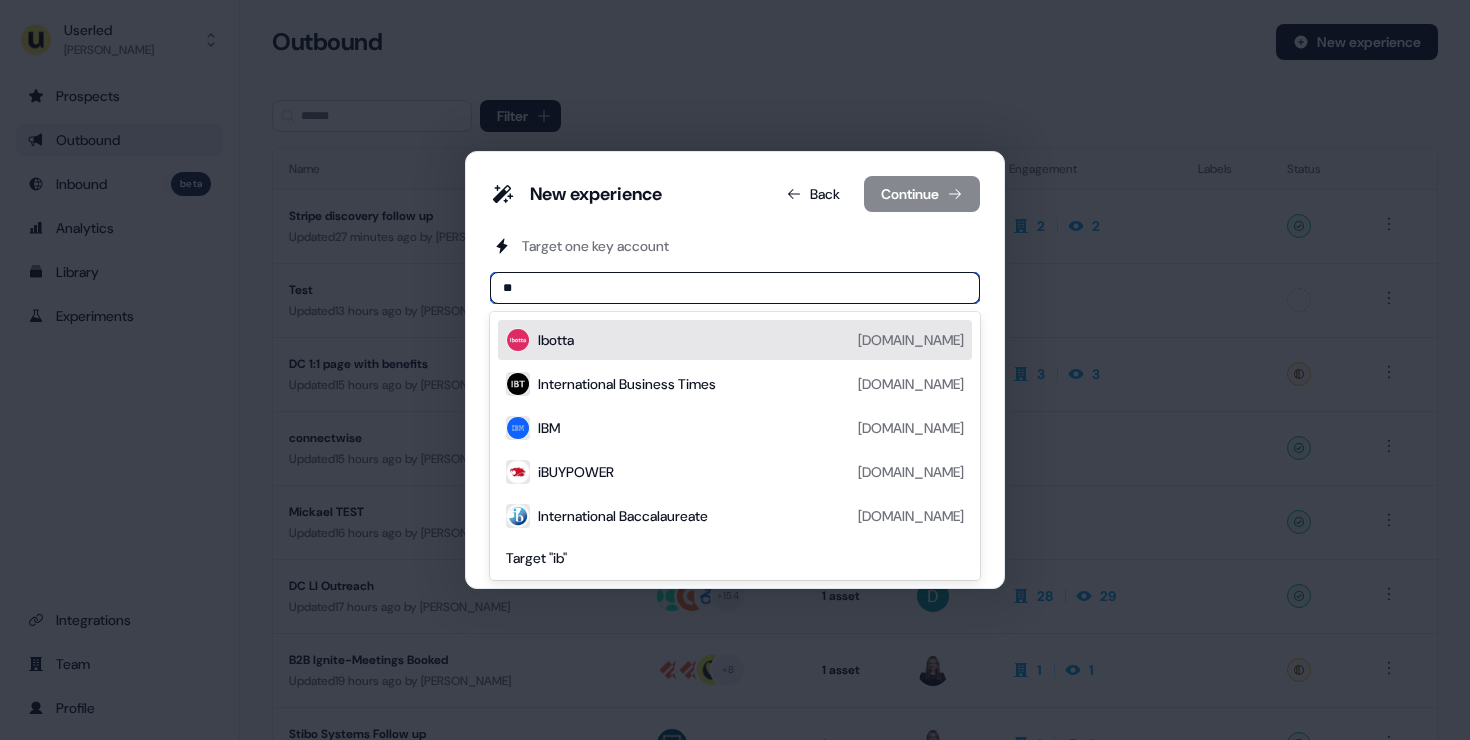 type on "*" 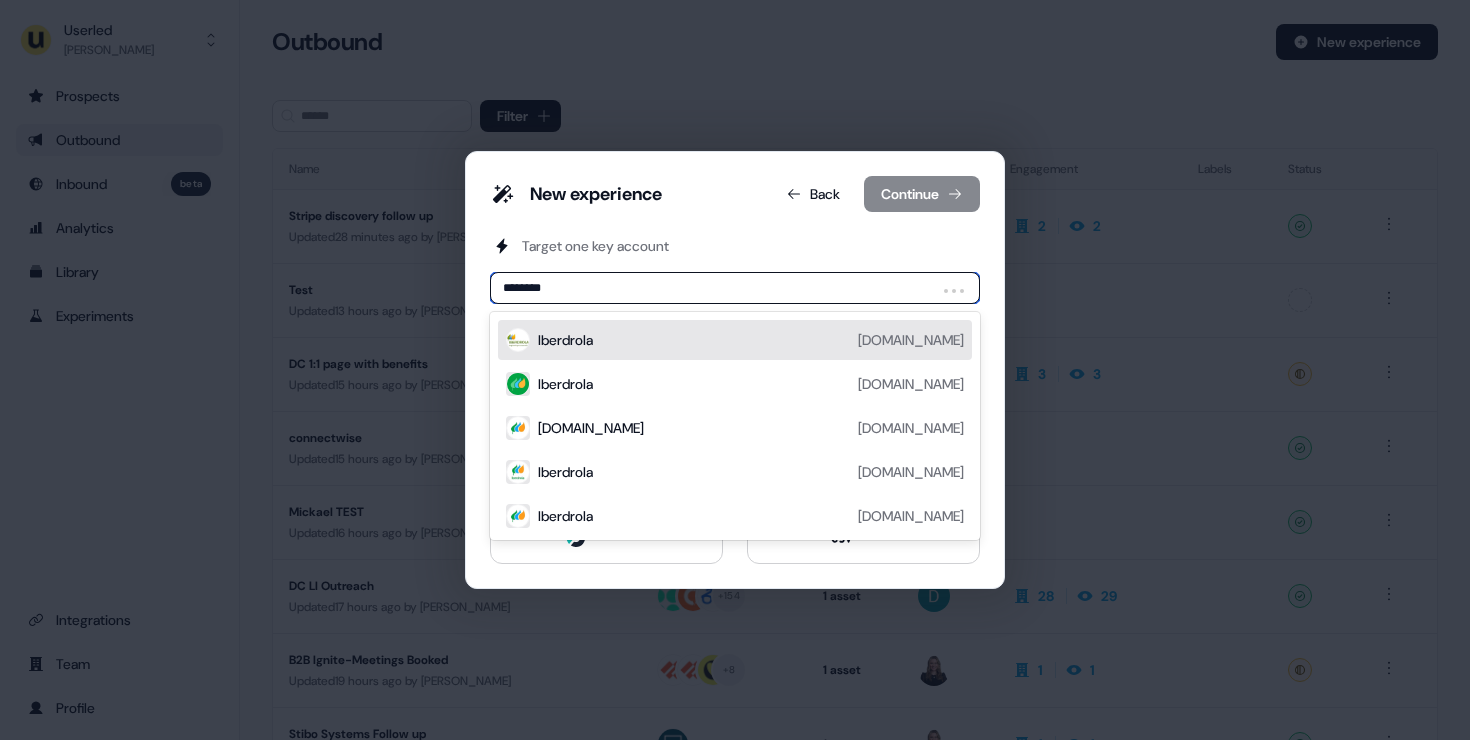type on "*********" 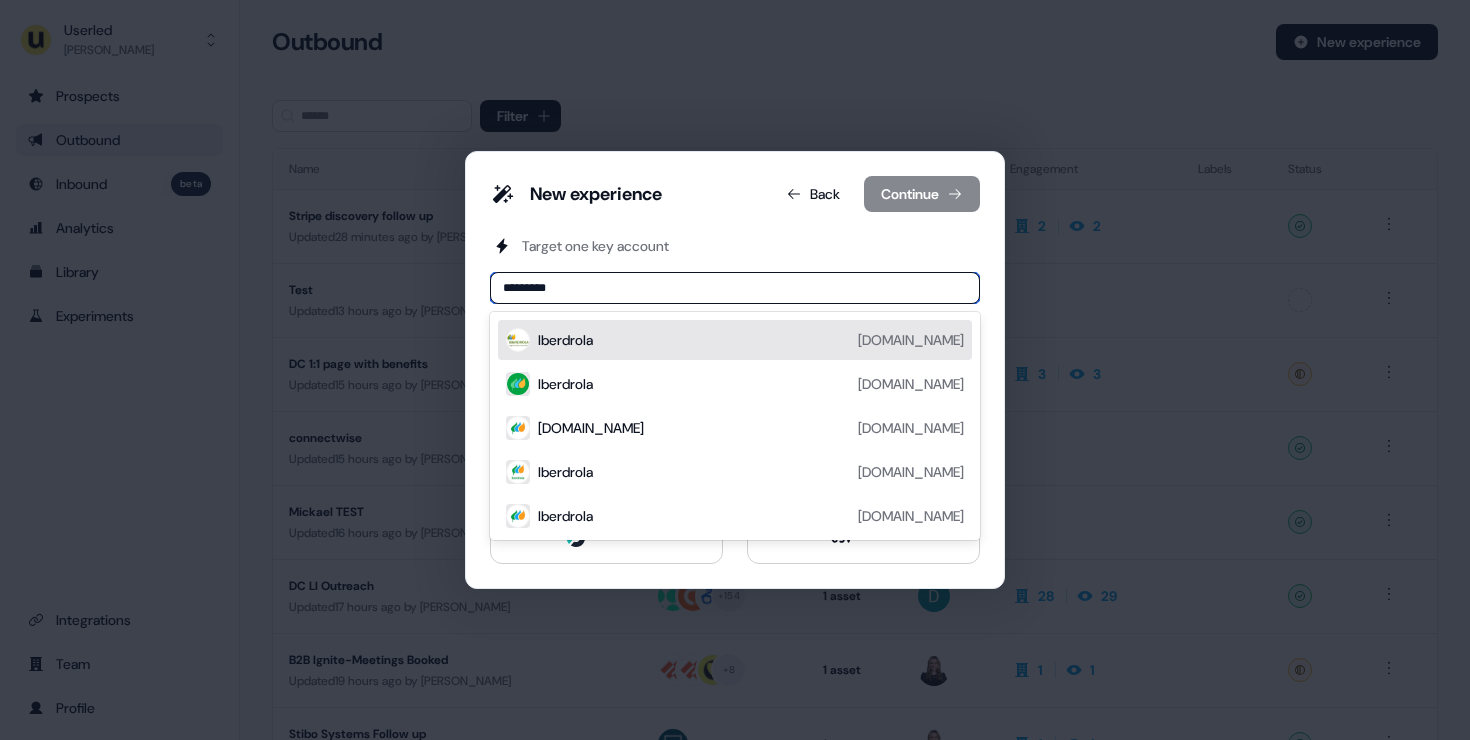 click on "Iberdrola iberdrola.es" at bounding box center [751, 340] 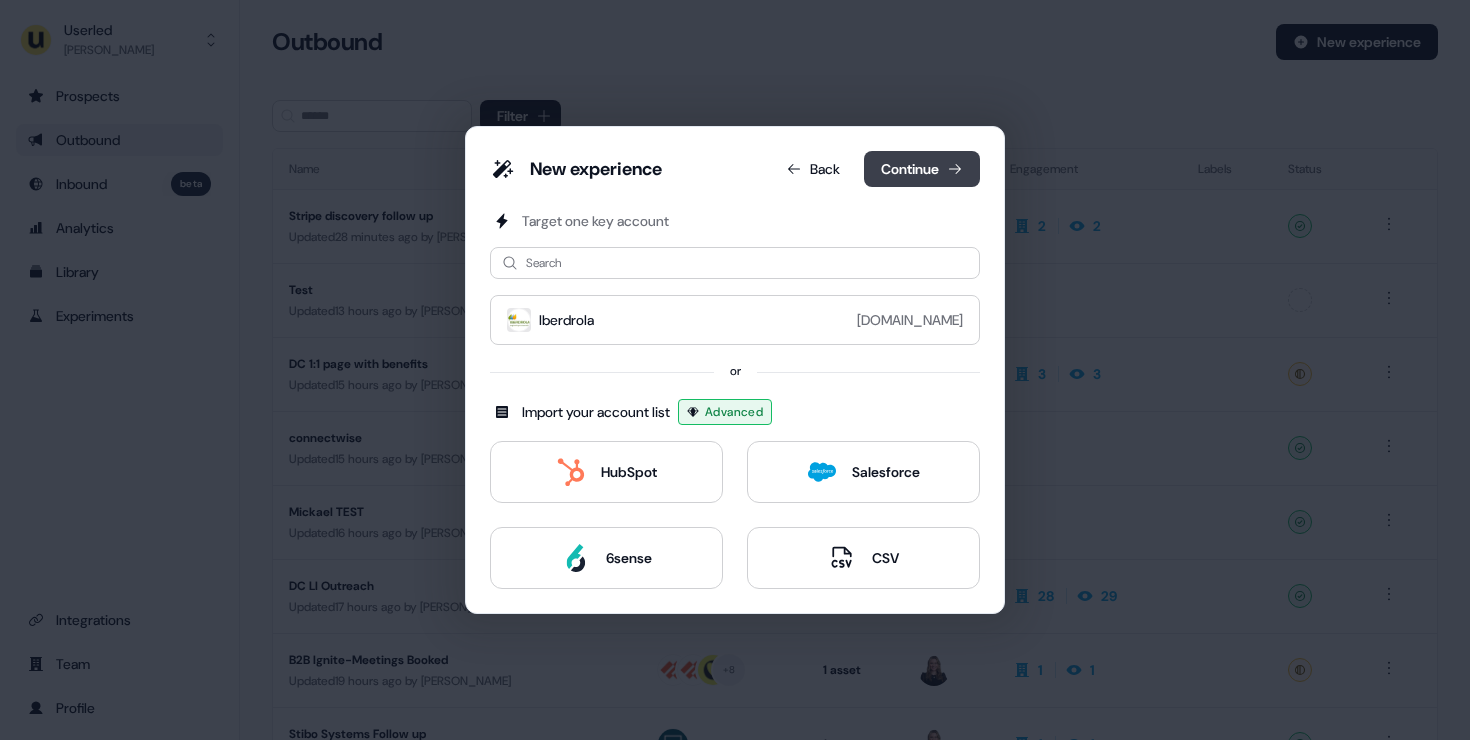 click on "Continue" at bounding box center (922, 169) 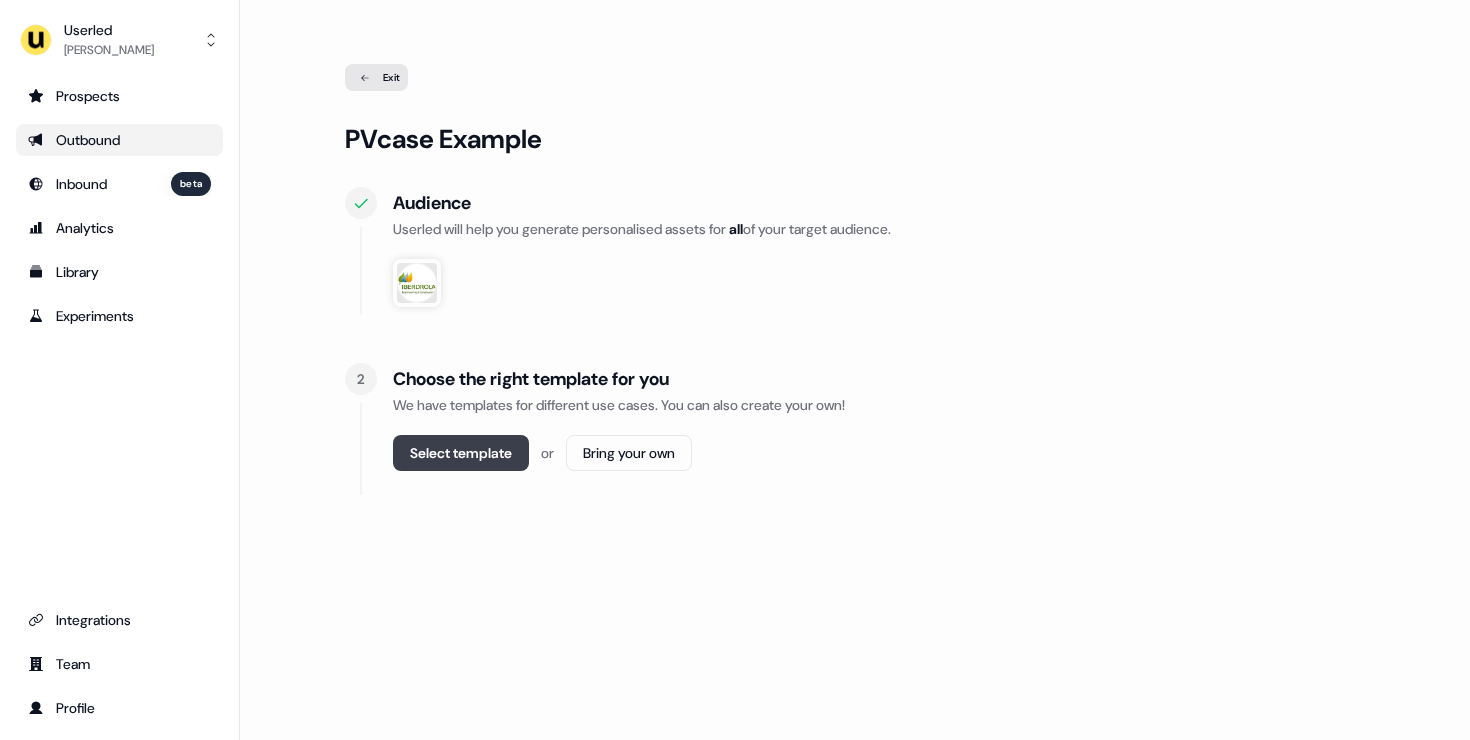 click on "Select template" at bounding box center [461, 453] 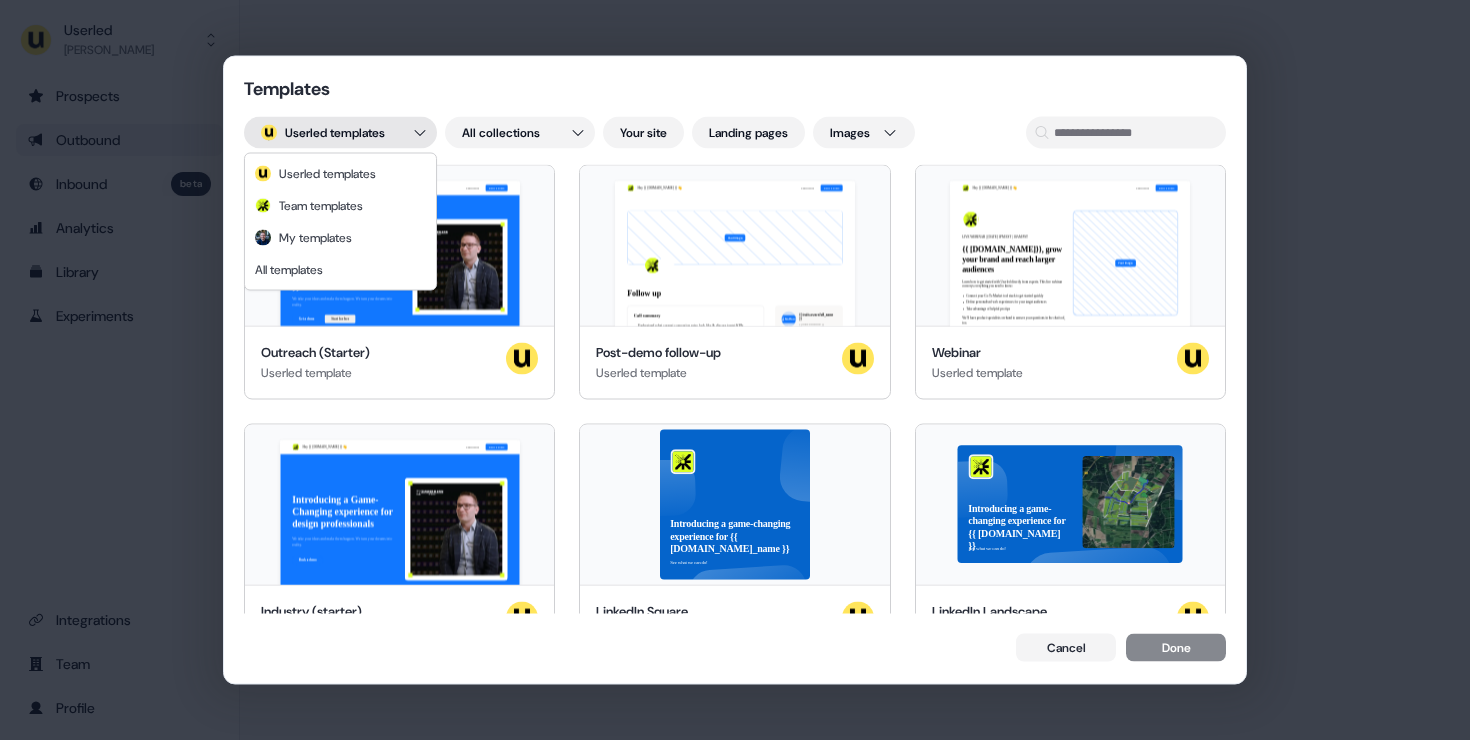 click on "Templates ; Userled   templates All collections Your site Landing pages Images Hey {{ traits.account.name }} 👋 Learn more Book a demo Introducing a Game-Changing experience for {{ traits.account.company_name }} We take your ideas and make them happen. We turn your dreams into reality. Get a demo Start for free {{ traits.account.company_name }}, join our team of incredible partners Outreach (Starter) Userled template Hey {{ traits.account.name }} 👋 Learn more Book a demo Your image Follow up Call summary Understand what current conversion rates look like & discuss target KPIs 3 key features will be delivered by Q2 2035. The lower priority requests will be delivered by Q3. Next steps 45min session to discuss how to hit the ground running ie. Set up Sales landing pages & increase conversion of current Ads Introduce Bob & Jane to 2x customers Terms Term: 3 month POC including 1 hr/ week onboarding sessions to hit the ground running Pricing: £XXXX for 3 months  Not found {{ traits.owner.full_name }} Webinar" at bounding box center [735, 370] 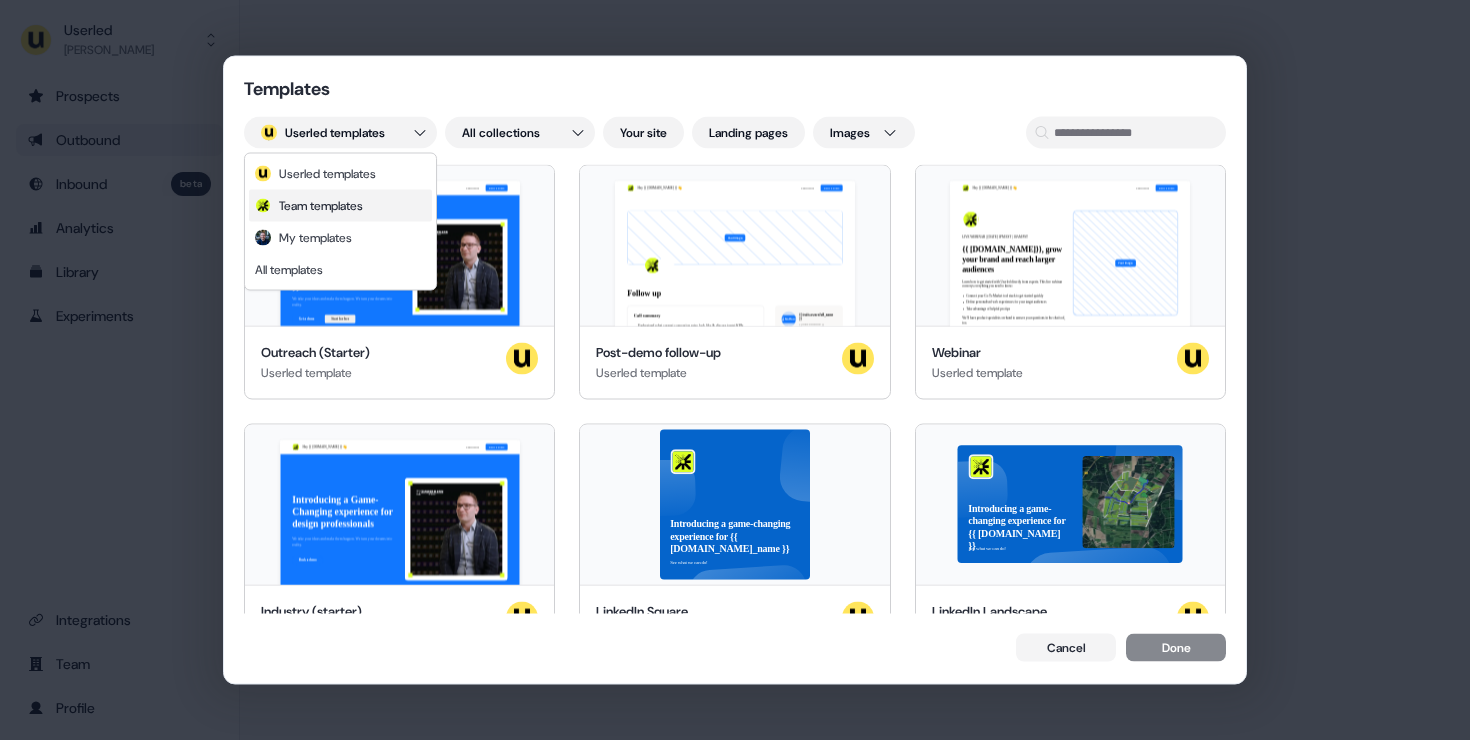 click on "Team templates" at bounding box center [321, 206] 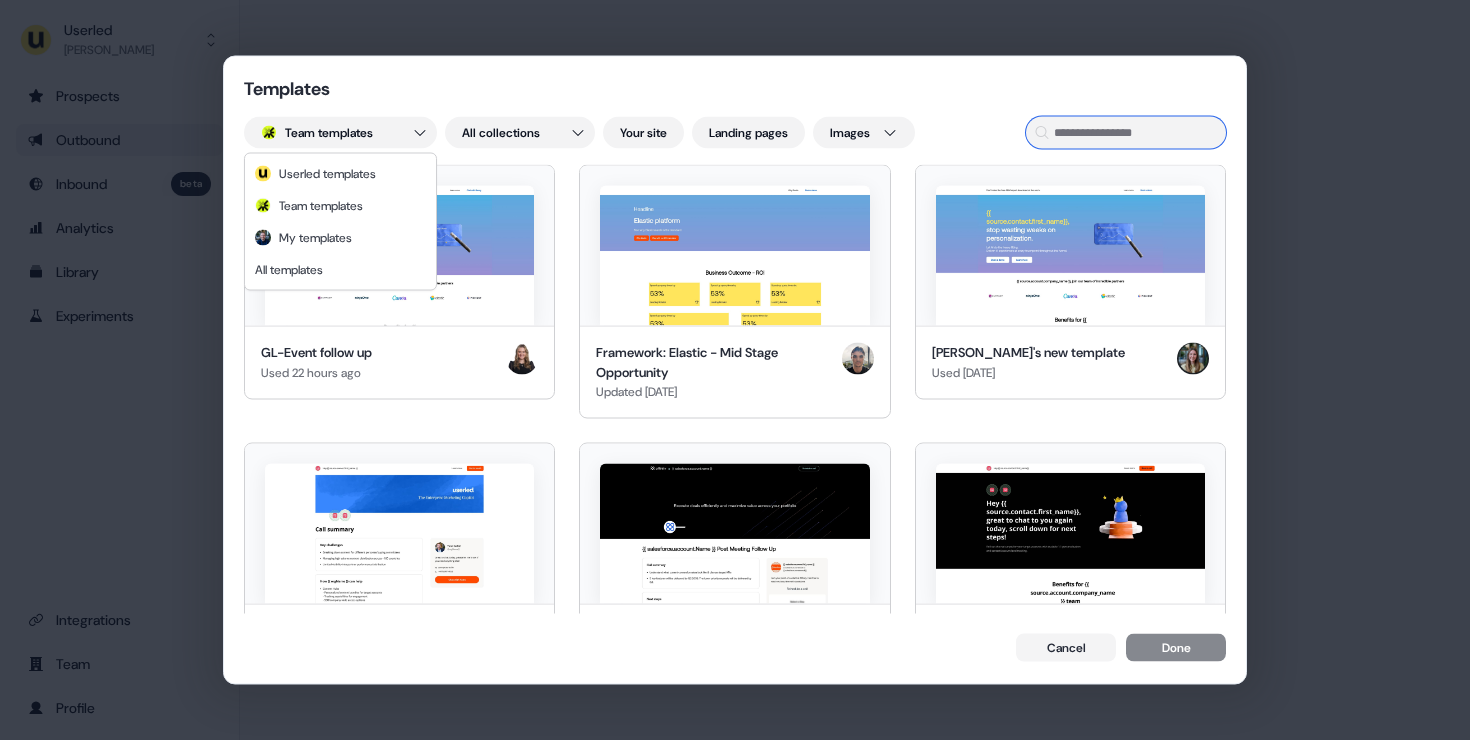 click at bounding box center (1126, 133) 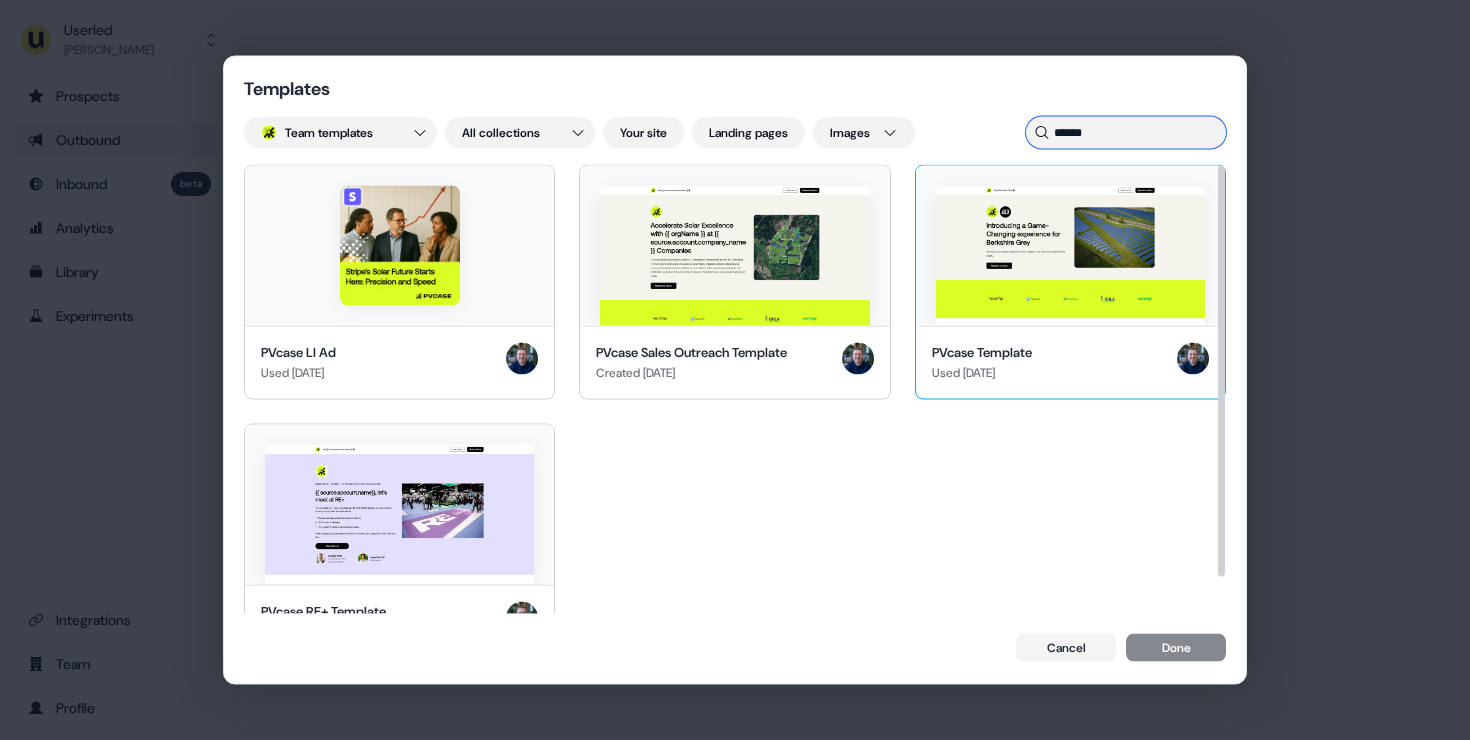 type on "******" 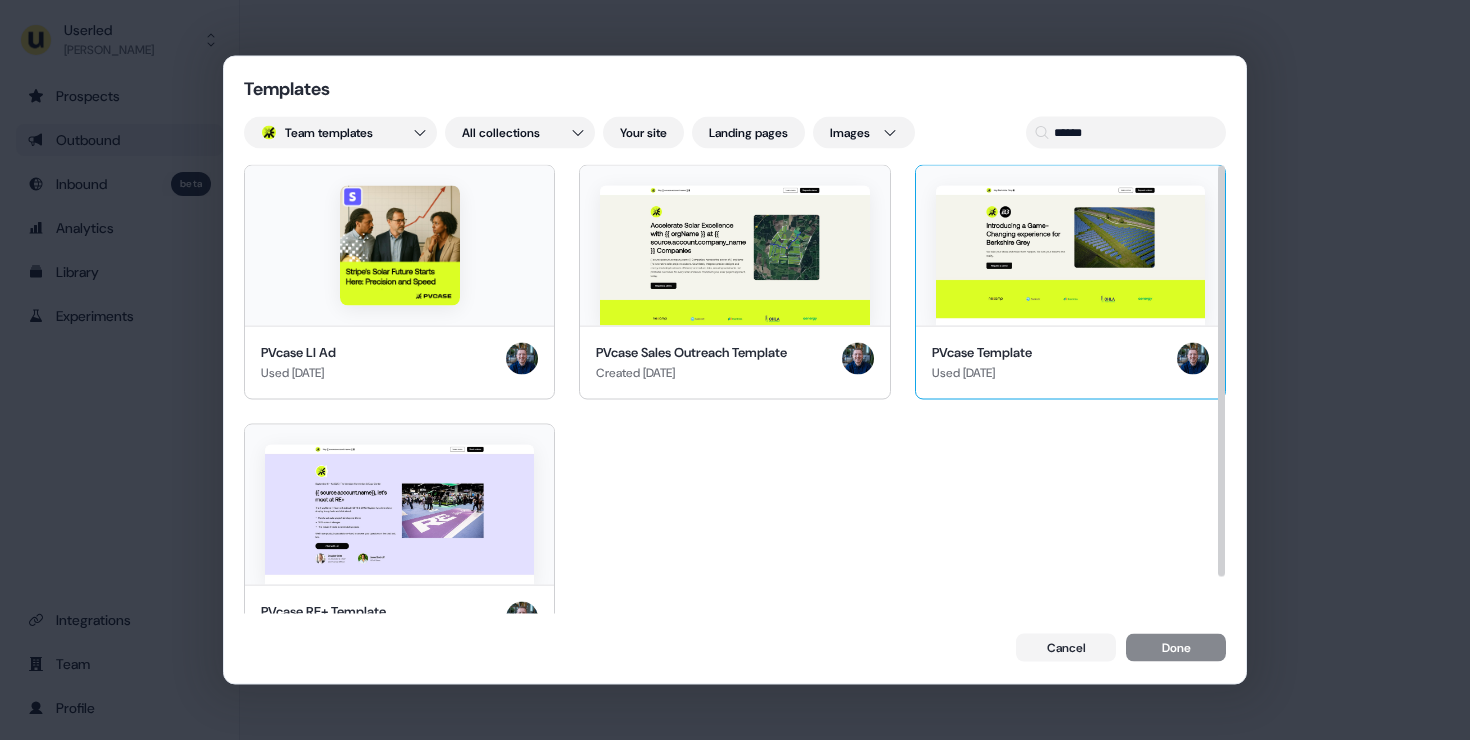 click at bounding box center (1070, 256) 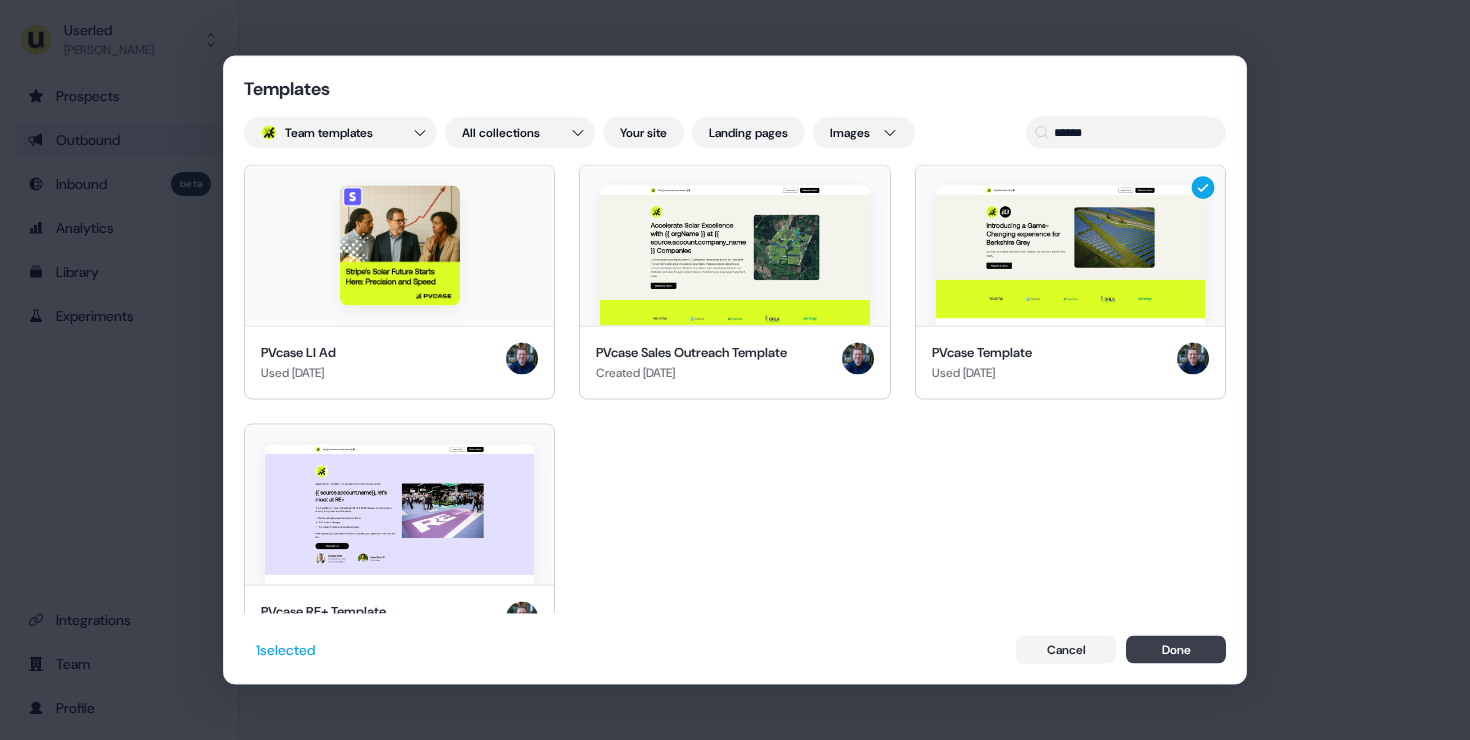 click on "Done" at bounding box center [1176, 650] 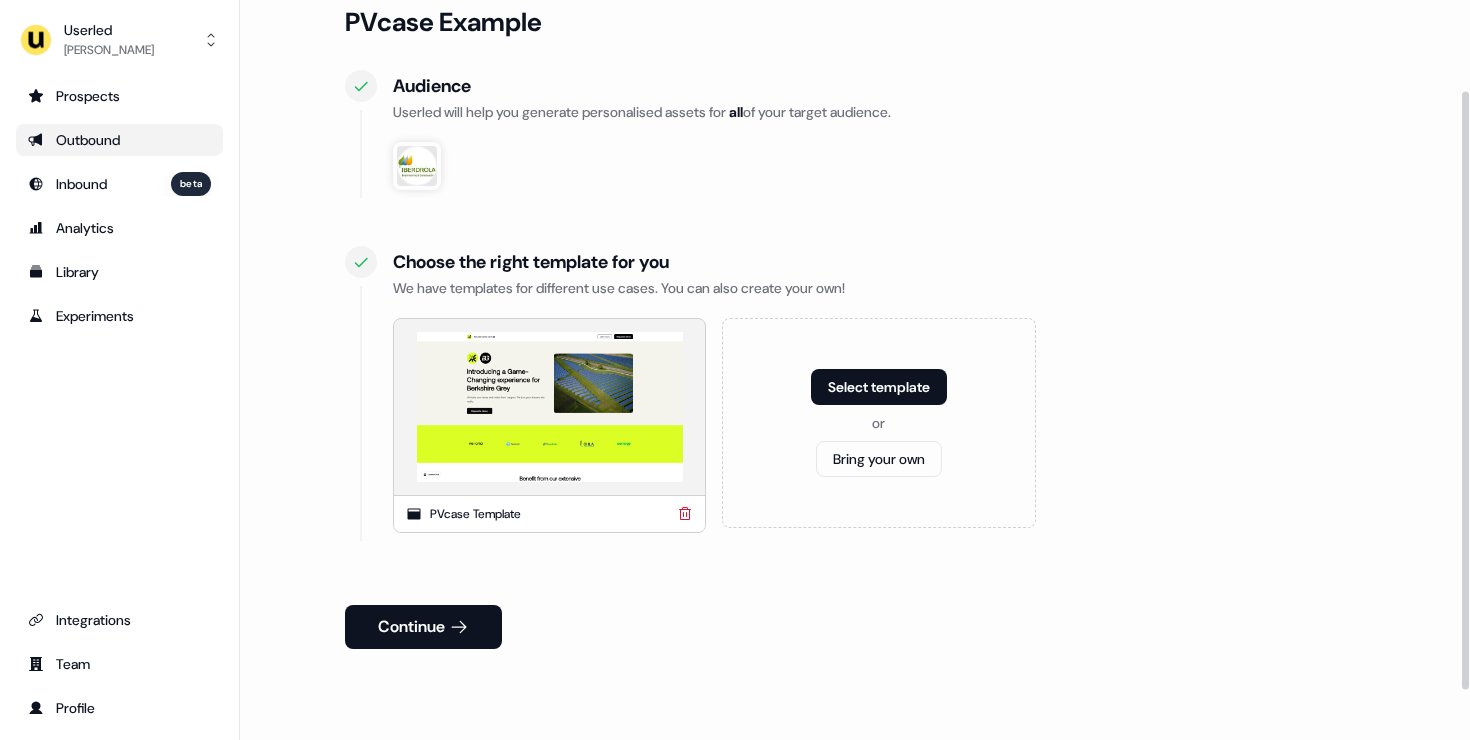 scroll, scrollTop: 141, scrollLeft: 0, axis: vertical 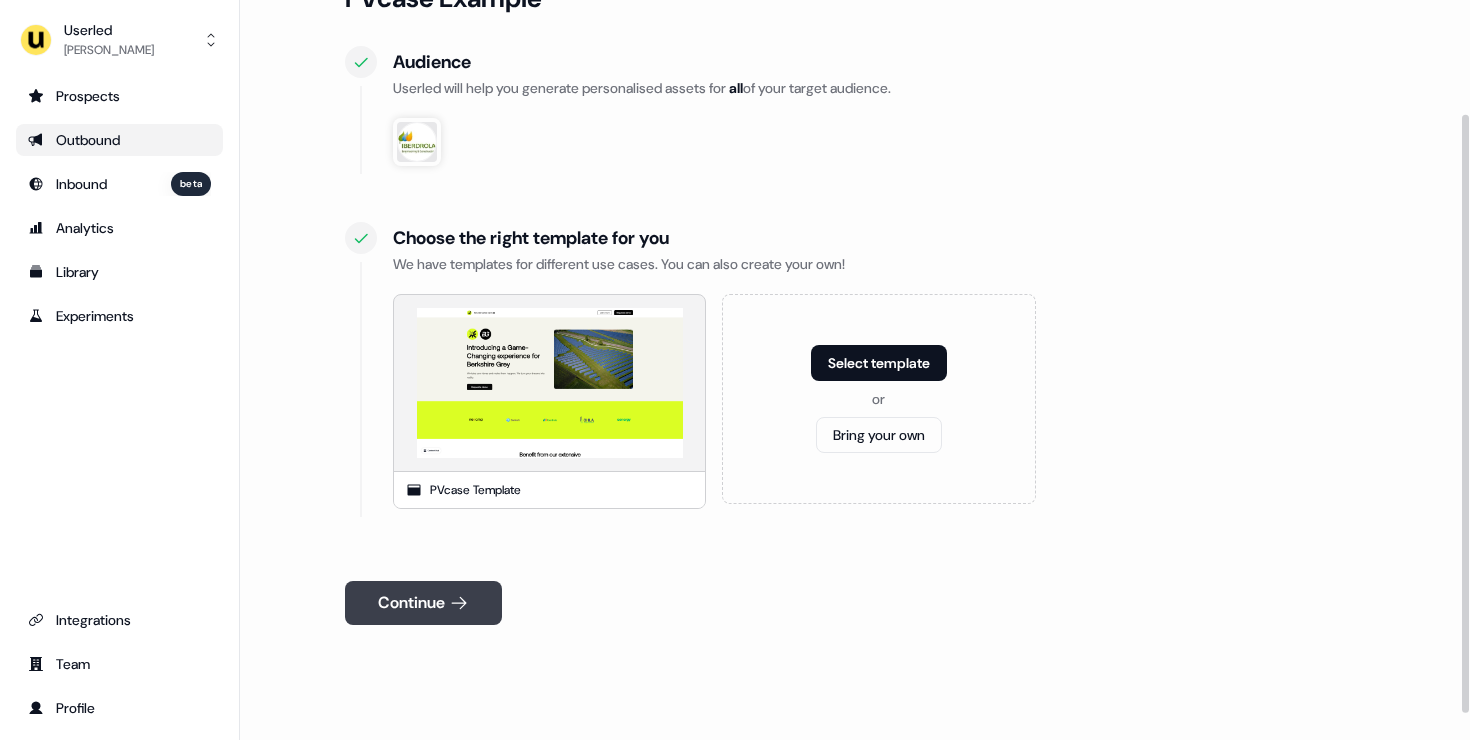 click on "Continue" at bounding box center (423, 603) 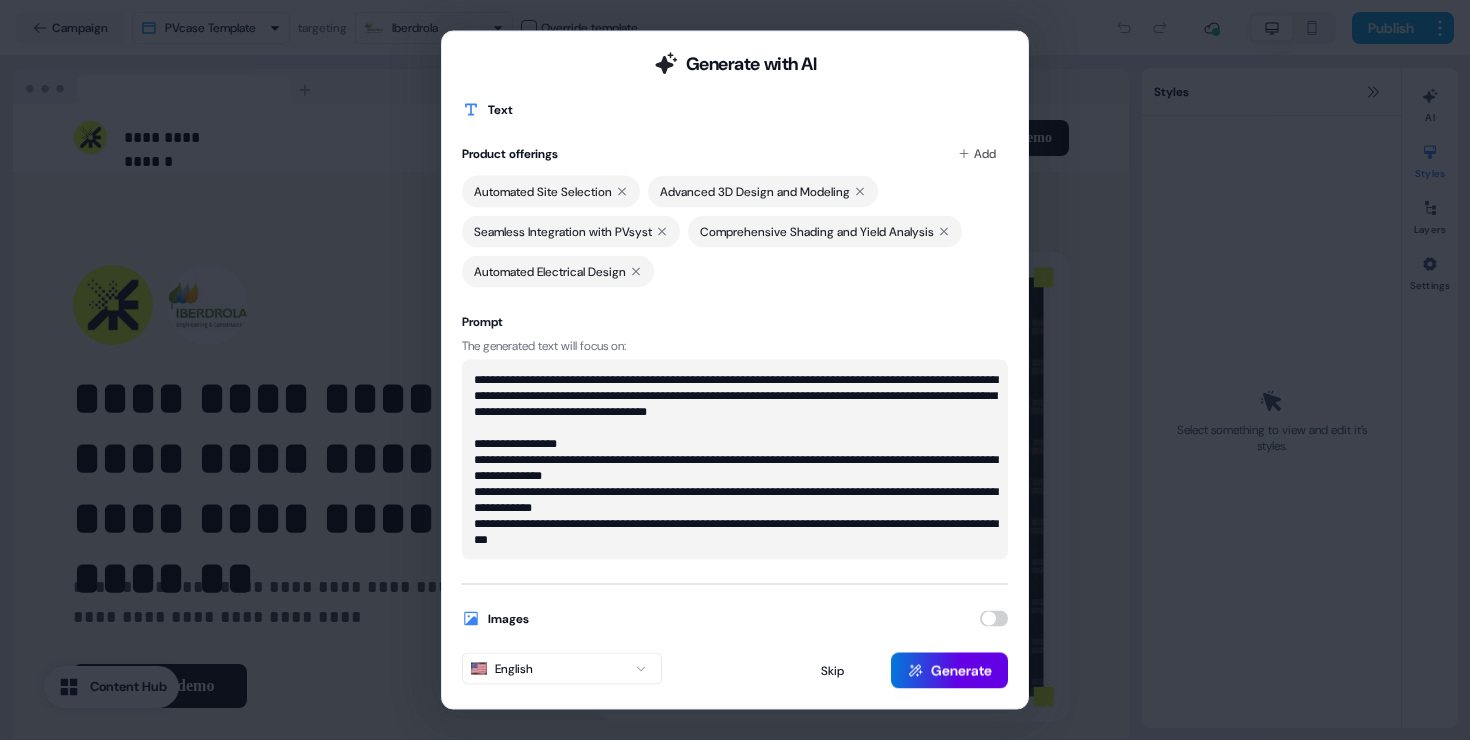 click on "**********" at bounding box center (735, 370) 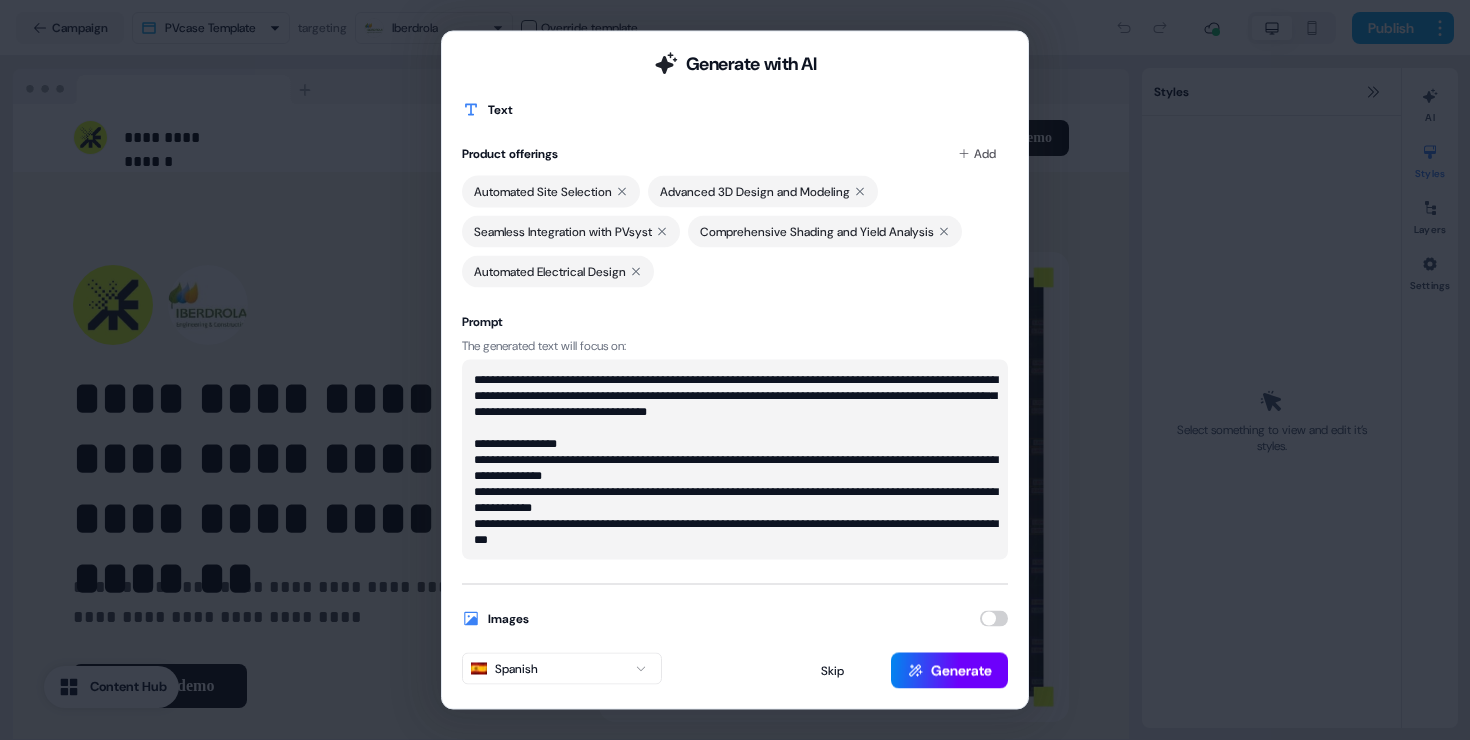 click on "Generate" at bounding box center (949, 671) 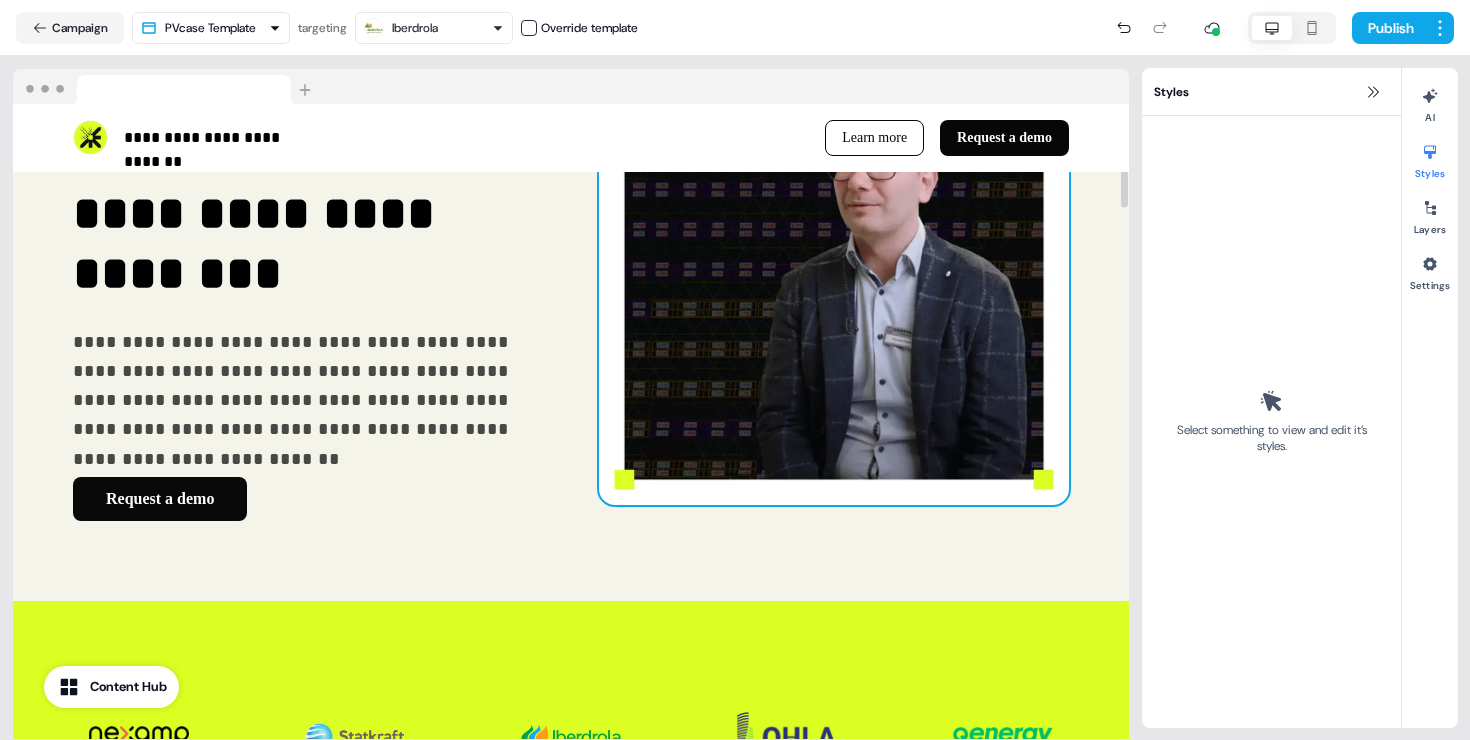 scroll, scrollTop: 58, scrollLeft: 0, axis: vertical 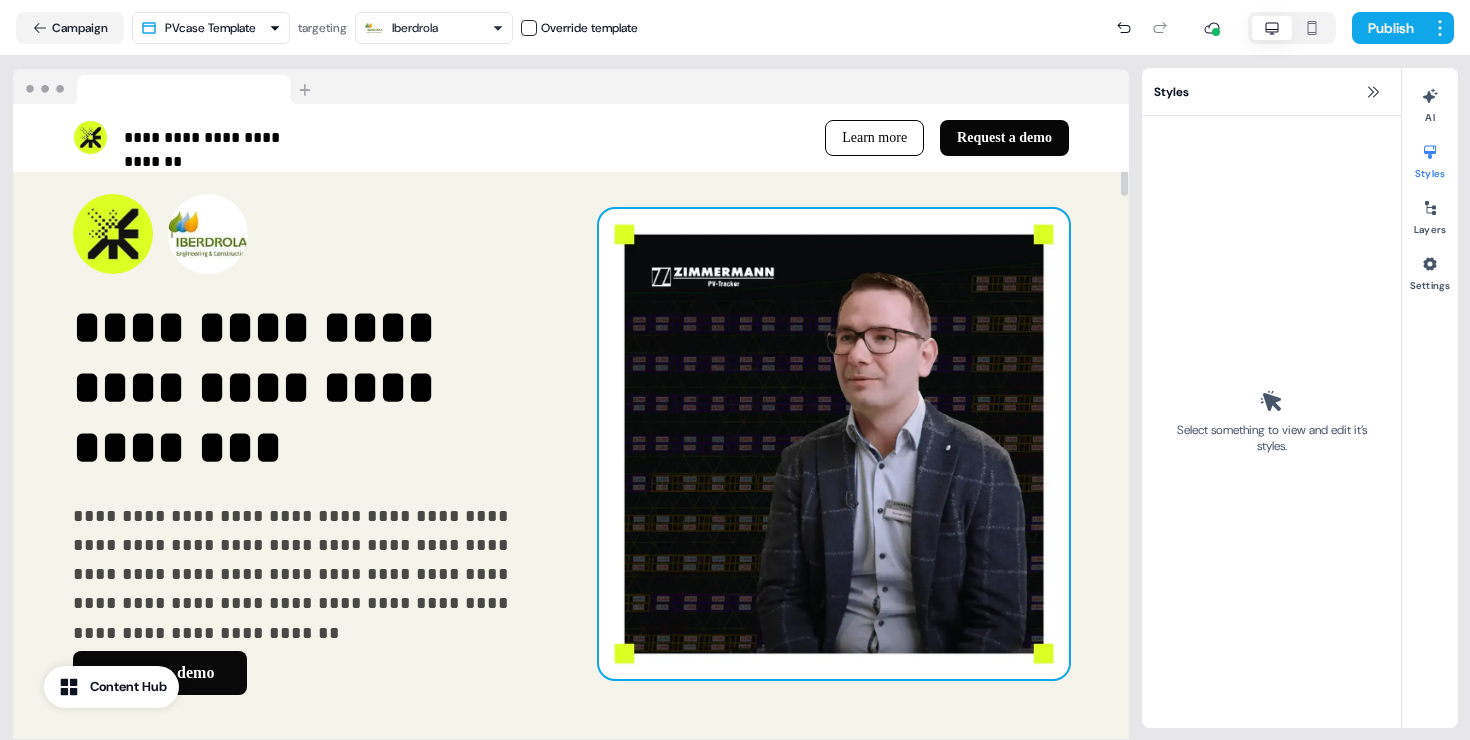 click at bounding box center [834, 444] 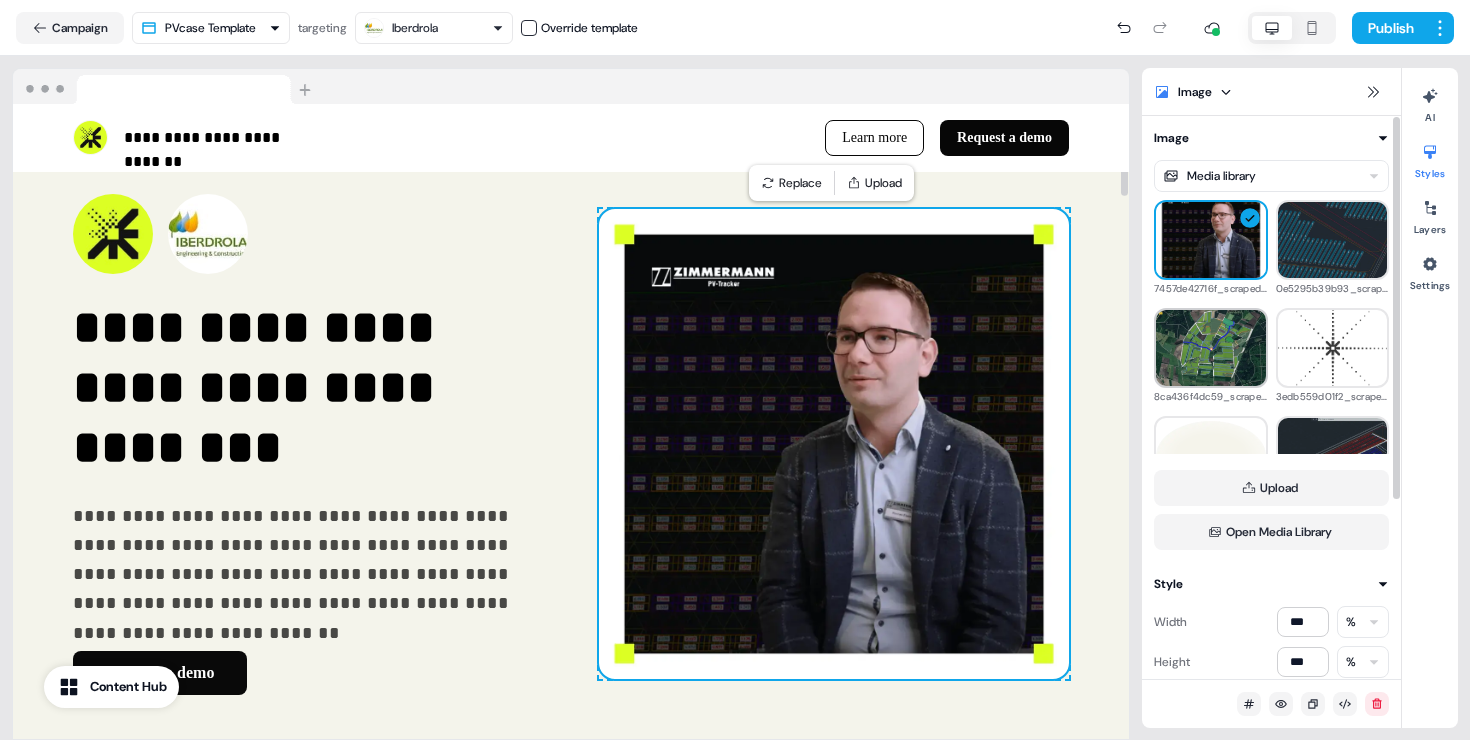 click at bounding box center (1211, 348) 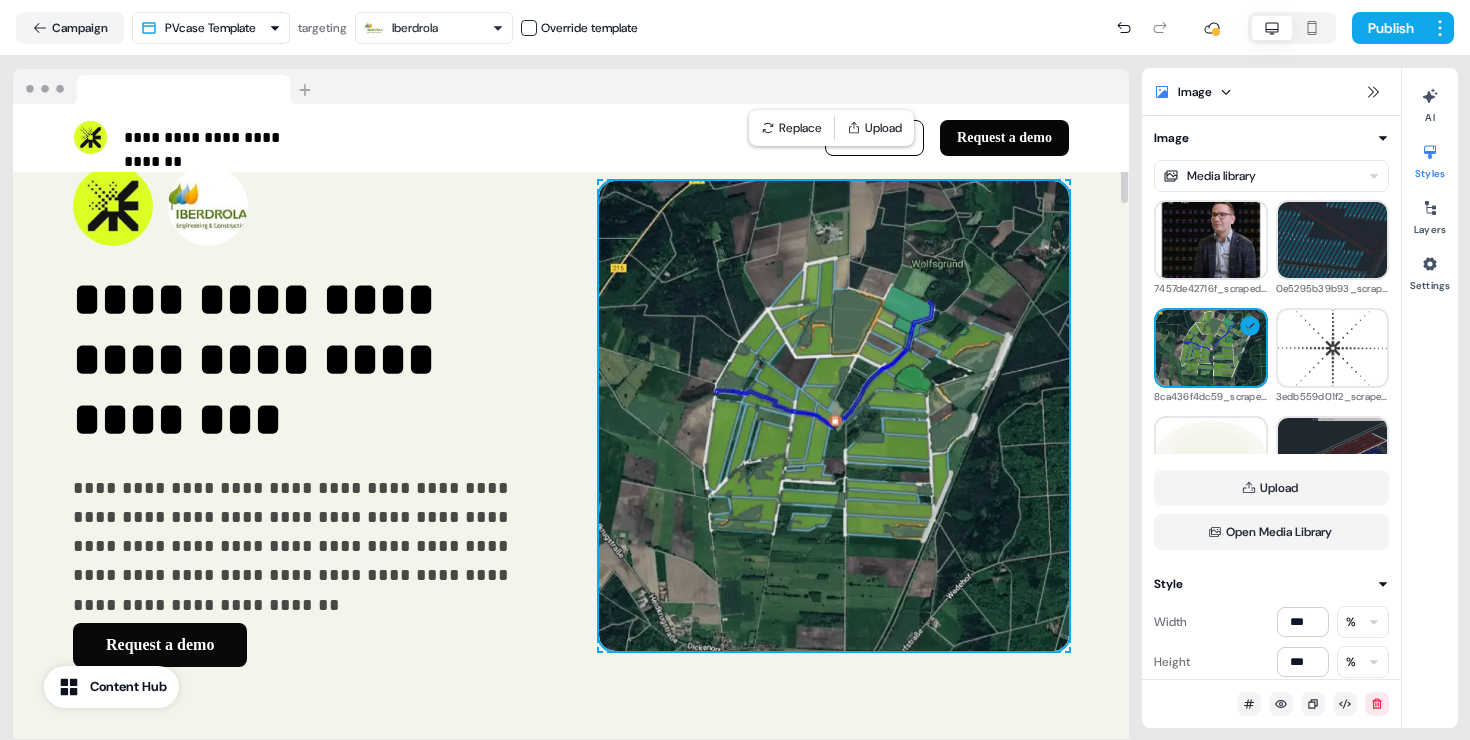 scroll, scrollTop: 0, scrollLeft: 0, axis: both 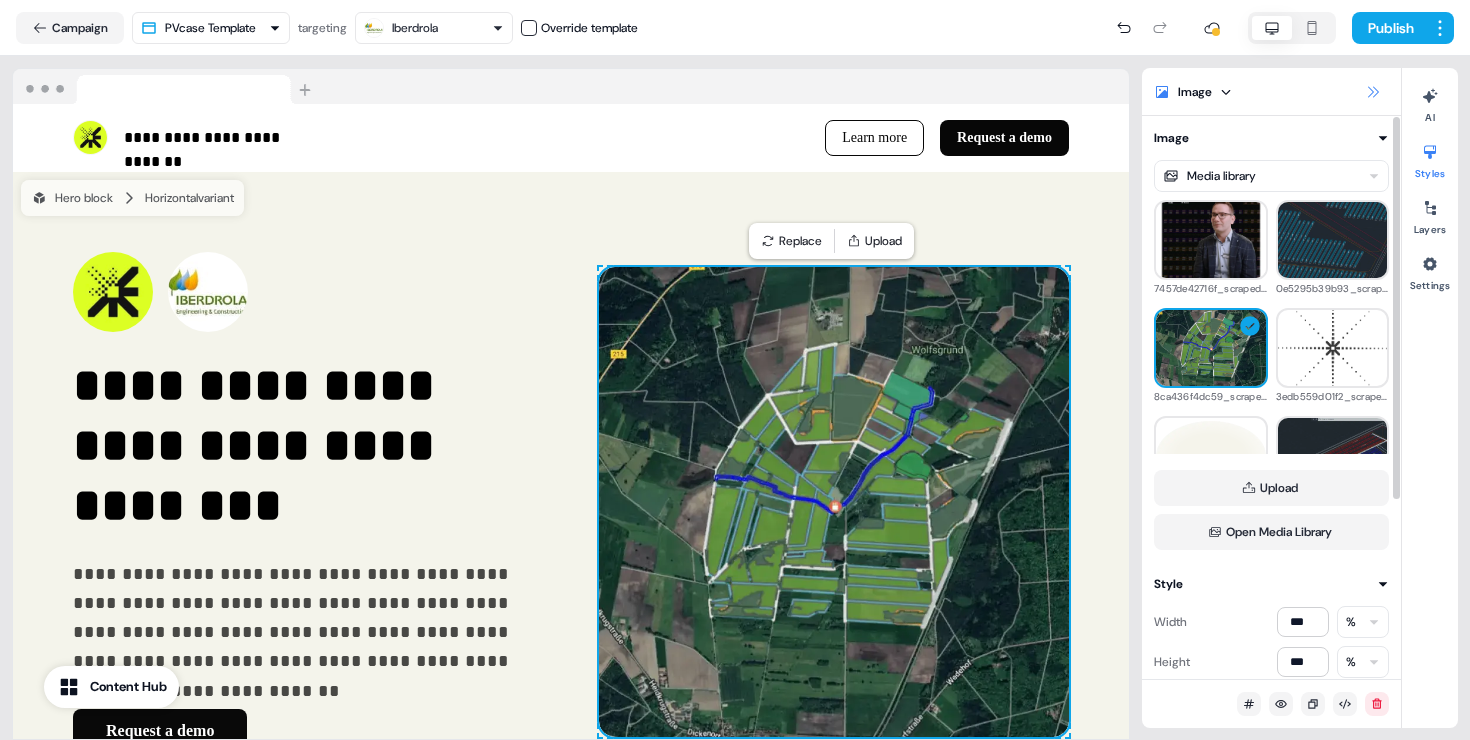 click 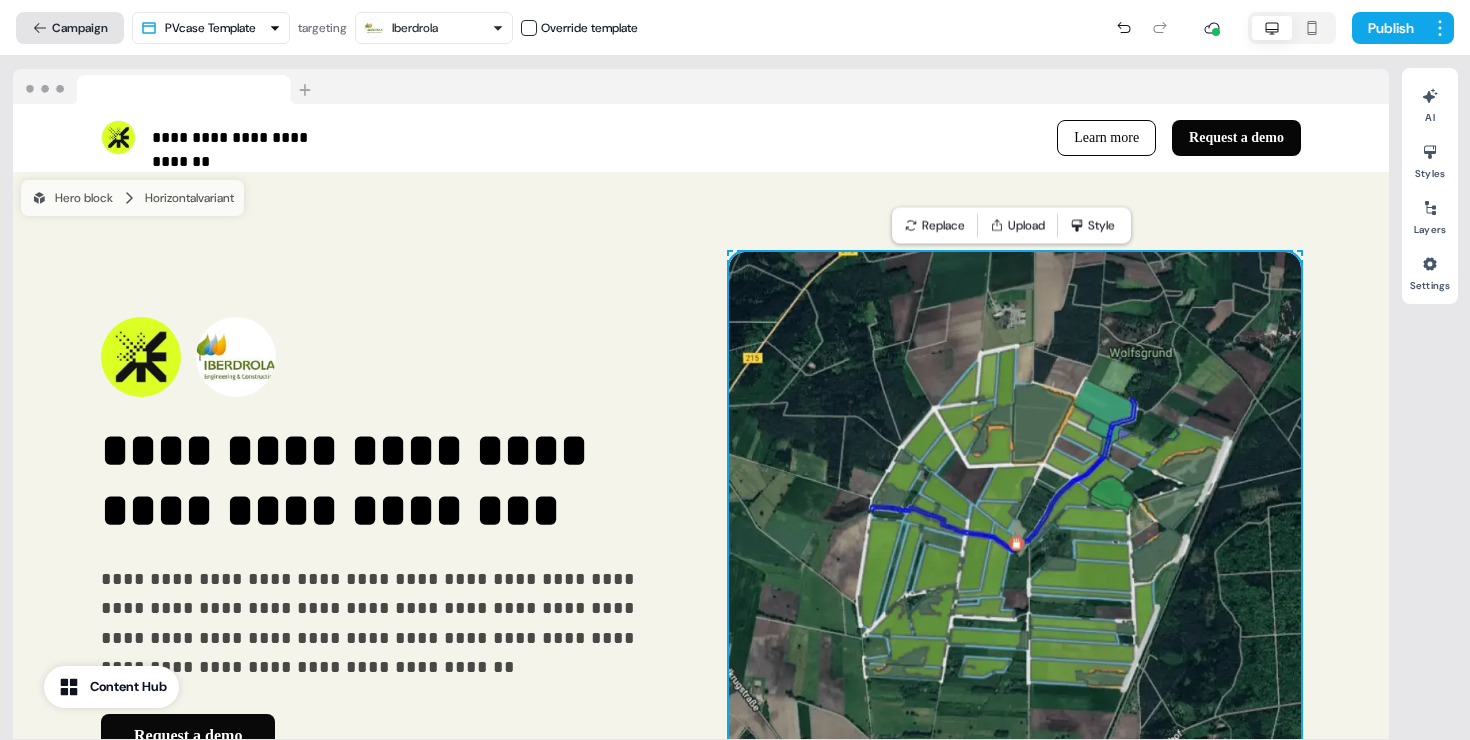 click on "Campaign" at bounding box center (70, 28) 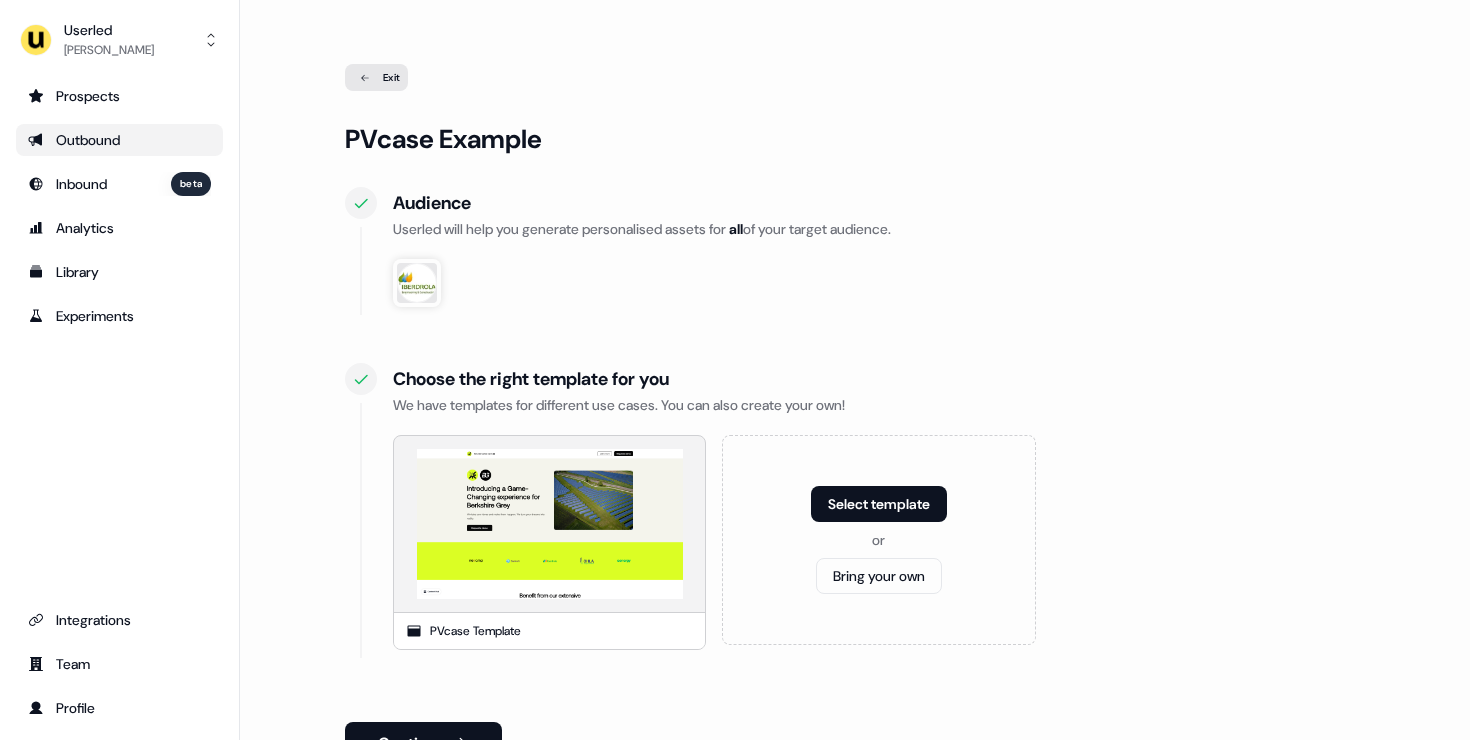 click on "Outbound" at bounding box center [119, 140] 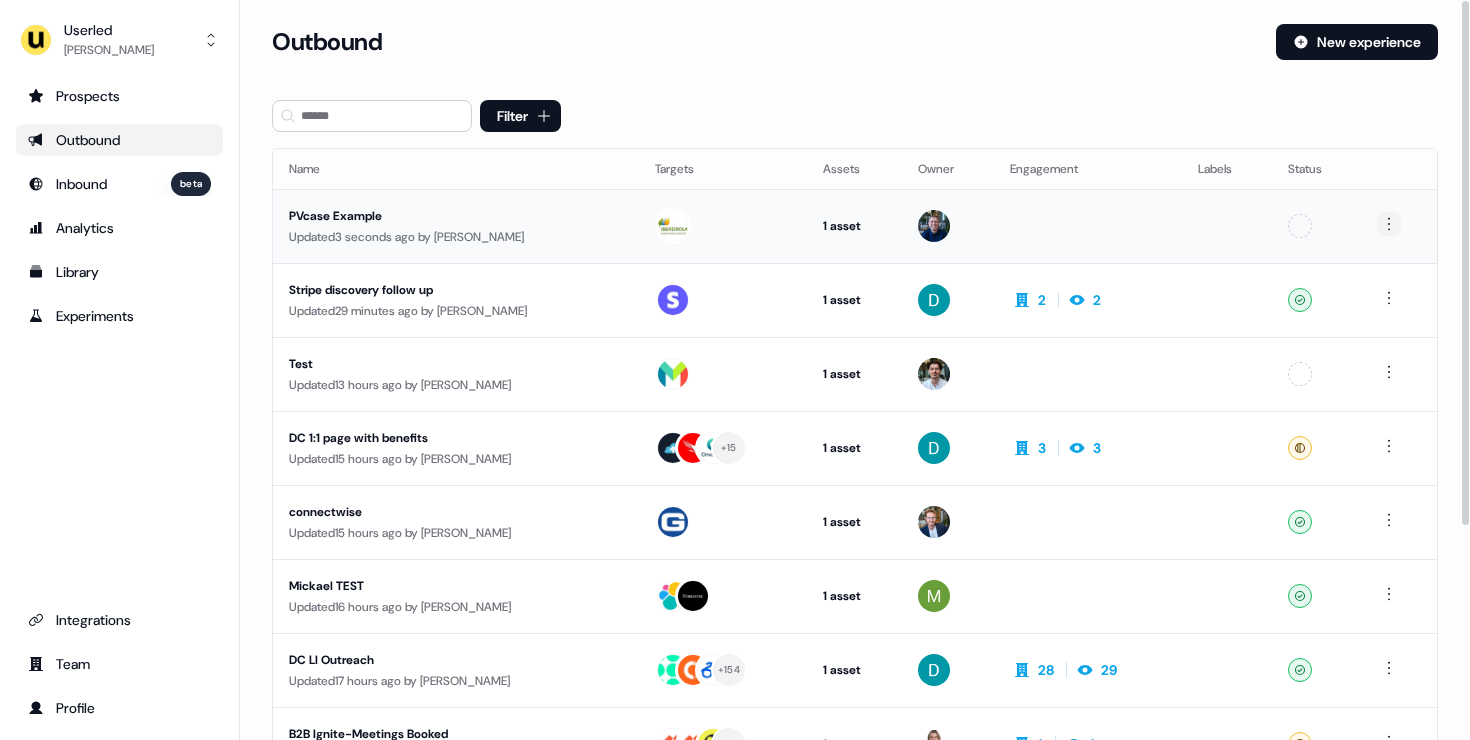 click on "For the best experience switch devices to a bigger screen. Go to Userled.io Userled James Johnson Prospects Outbound Inbound beta Analytics Library Experiments Integrations Team Profile Loading... Outbound New experience Filter Name Targets Assets Owner Engagement Labels Status PVcase Example  Updated  3 seconds ago   by   James Johnson 1   asset Outreach (Starter) Unconfigured Stripe discovery follow up  Updated  29 minutes ago   by   Vincent Plassard 1   asset Post-demo follow-up 2 2 Ready Test Updated  13 hours ago   by   Tristan Saunders 1   asset Outreach (Starter) Unconfigured DC 1:1 page with benefits Updated  15 hours ago   by   David Cruickshank + 15 1   asset Outreach (Starter) 3 3 Ready connectwise Updated  15 hours ago   by   Yann Sarfati 1   asset Outreach (Starter) Ready Mickael TEST Updated  16 hours ago   by   Mickael Zhang 1   asset LinkedIn Square Ready DC LI Outreach Updated  17 hours ago   by   David Cruickshank + 154 1   asset Outreach (Starter) 28 29 Ready Updated  19 hours ago" at bounding box center [735, 370] 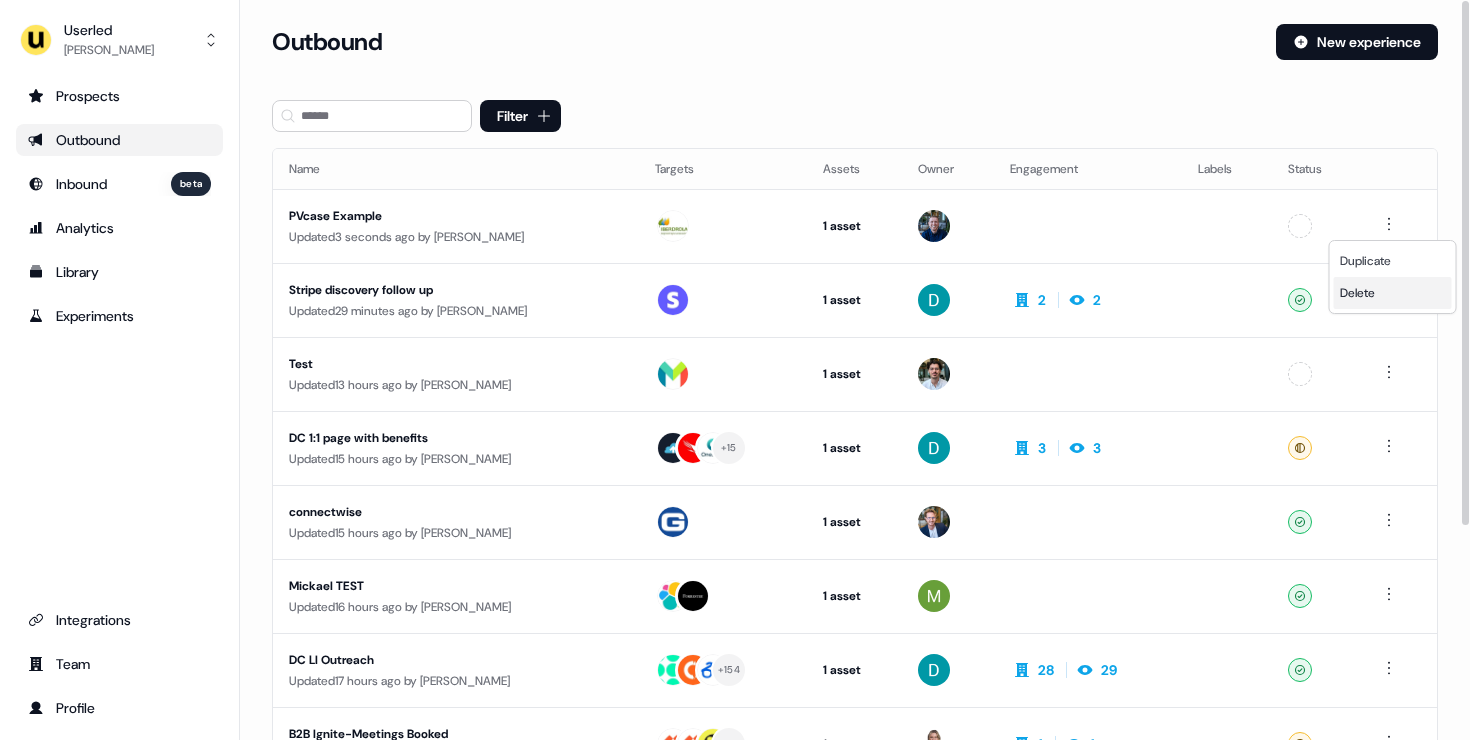 click on "Delete" at bounding box center (1357, 293) 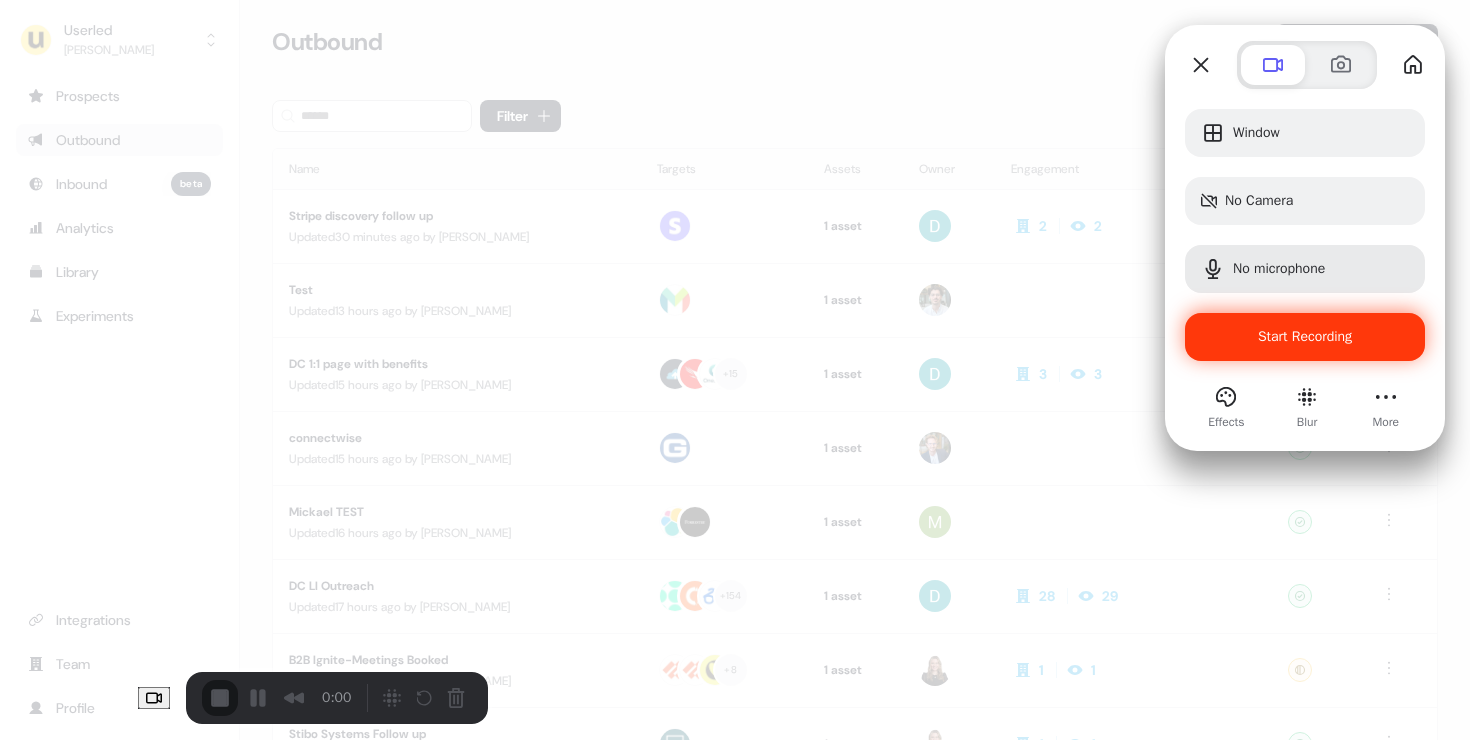 click on "Start Recording" at bounding box center [1305, 336] 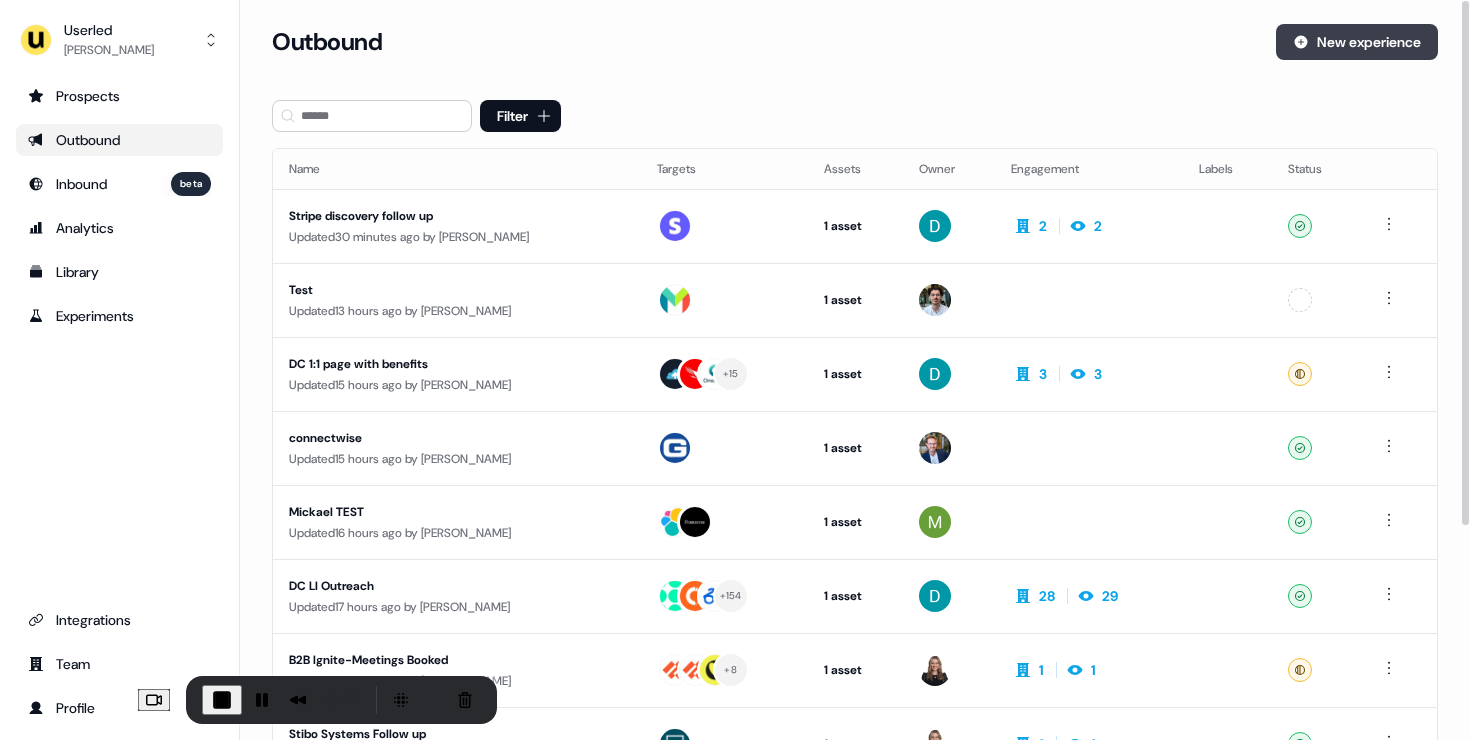 click on "New experience" at bounding box center (1357, 42) 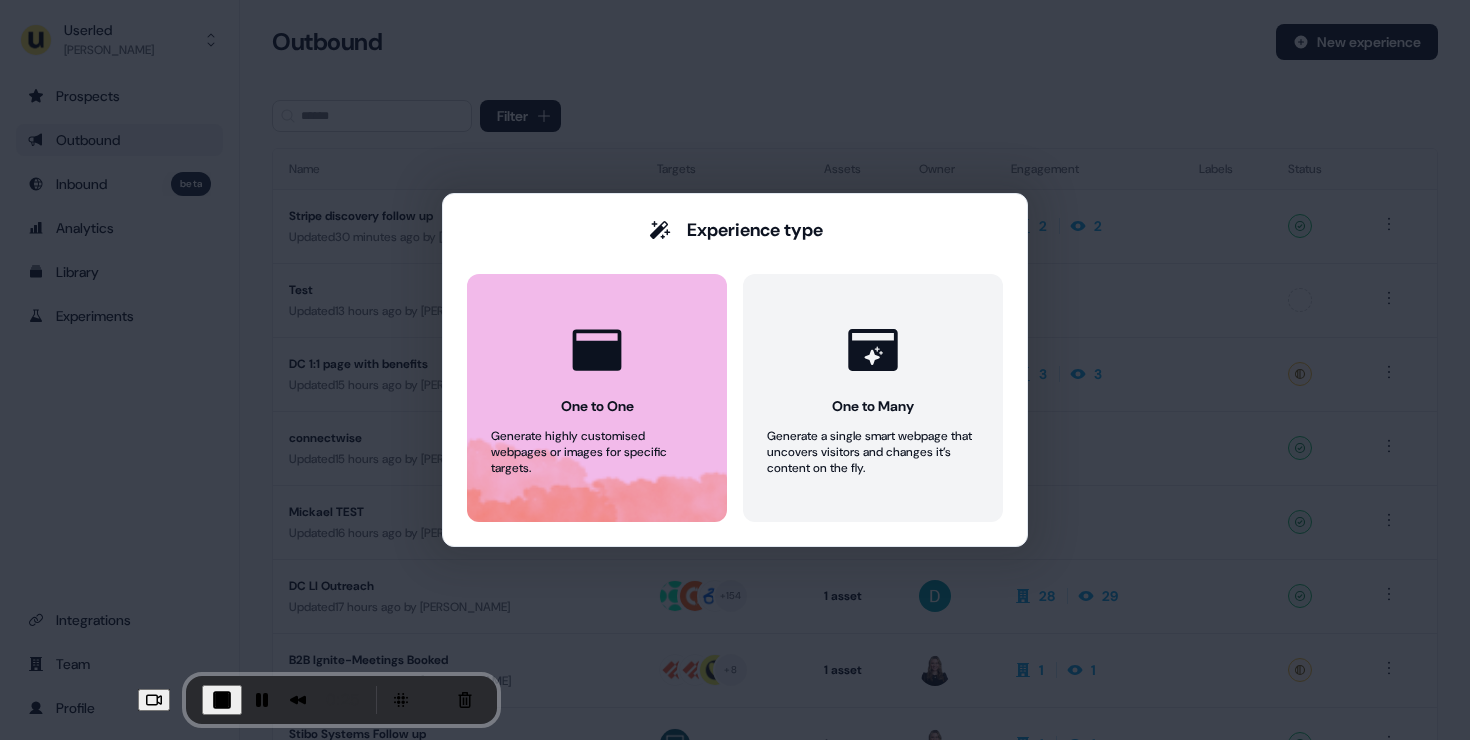 click on "One to One Generate highly customised webpages or images for specific targets." at bounding box center [597, 398] 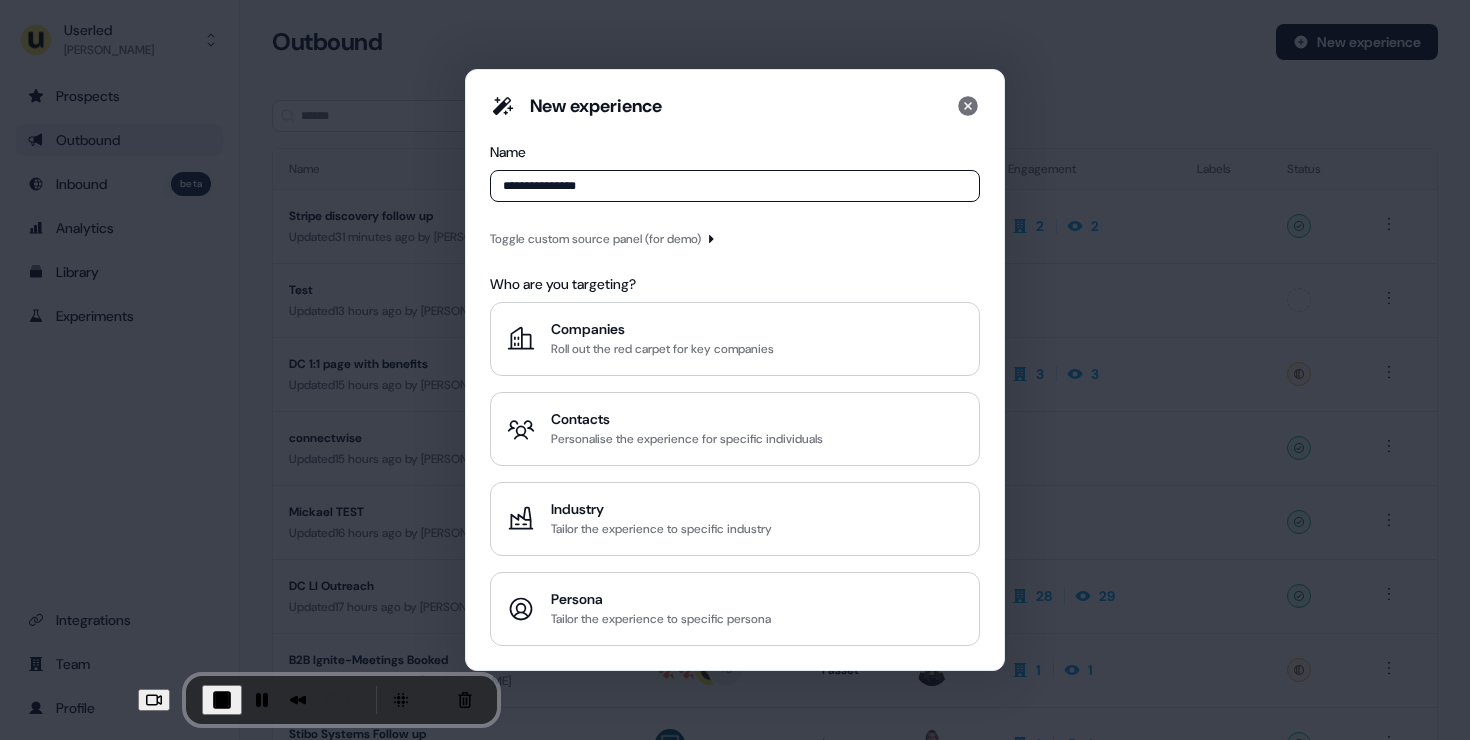 type on "**********" 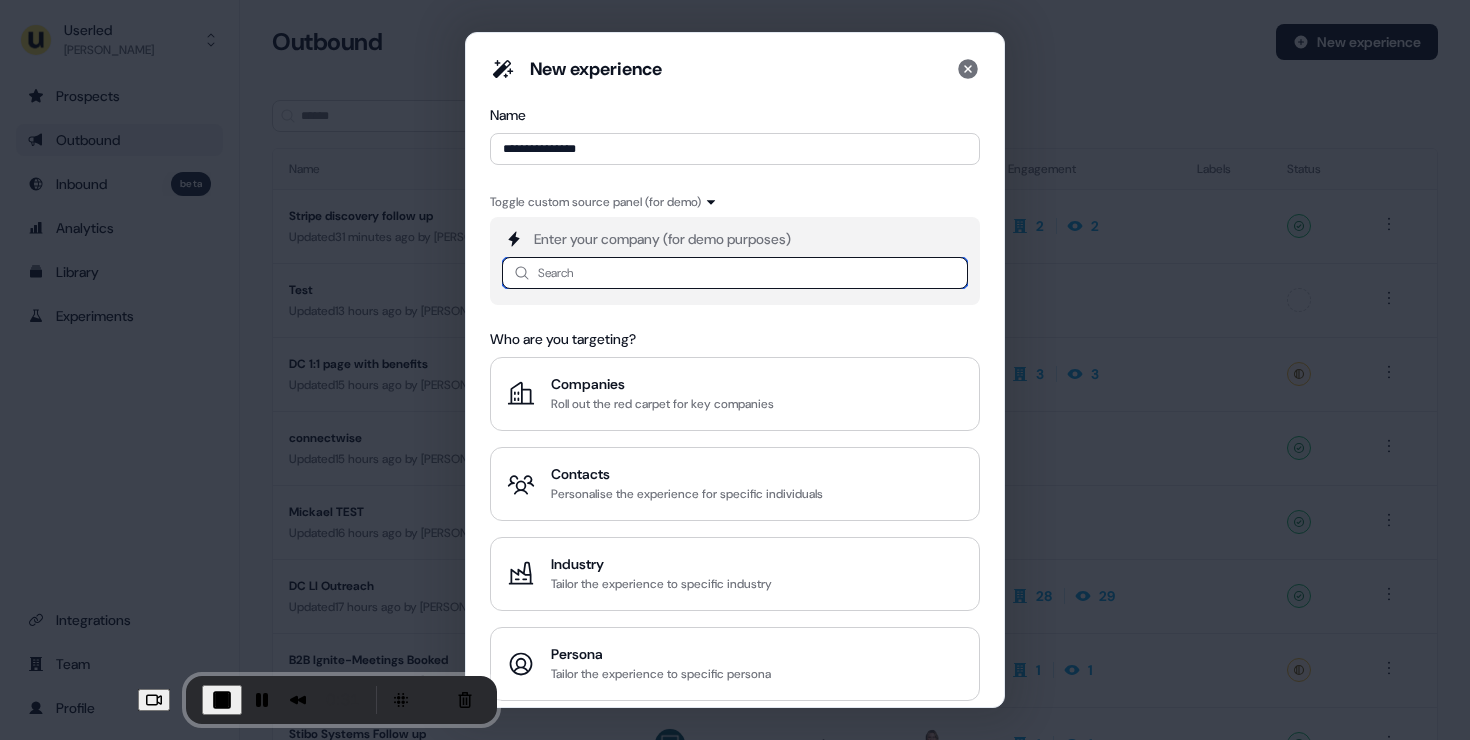 click at bounding box center (735, 273) 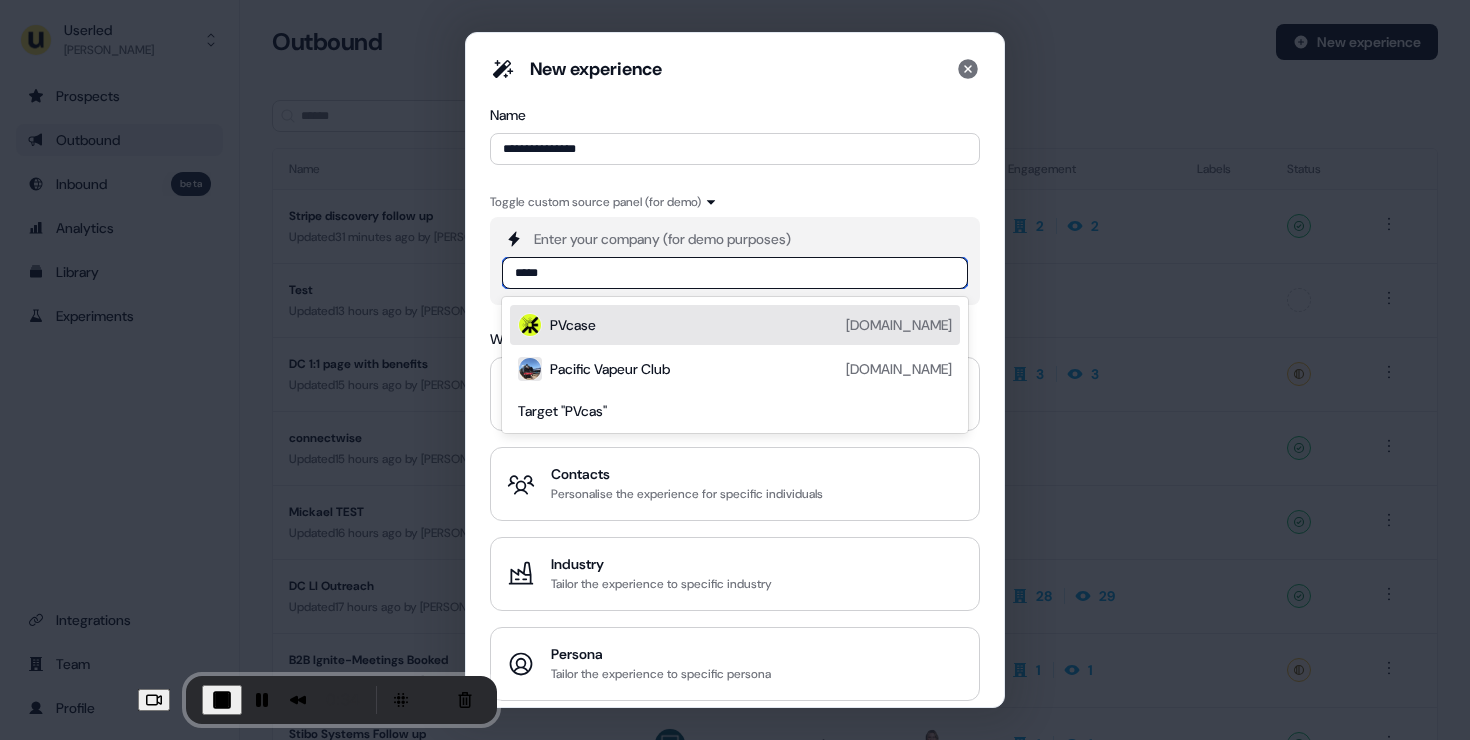 type on "******" 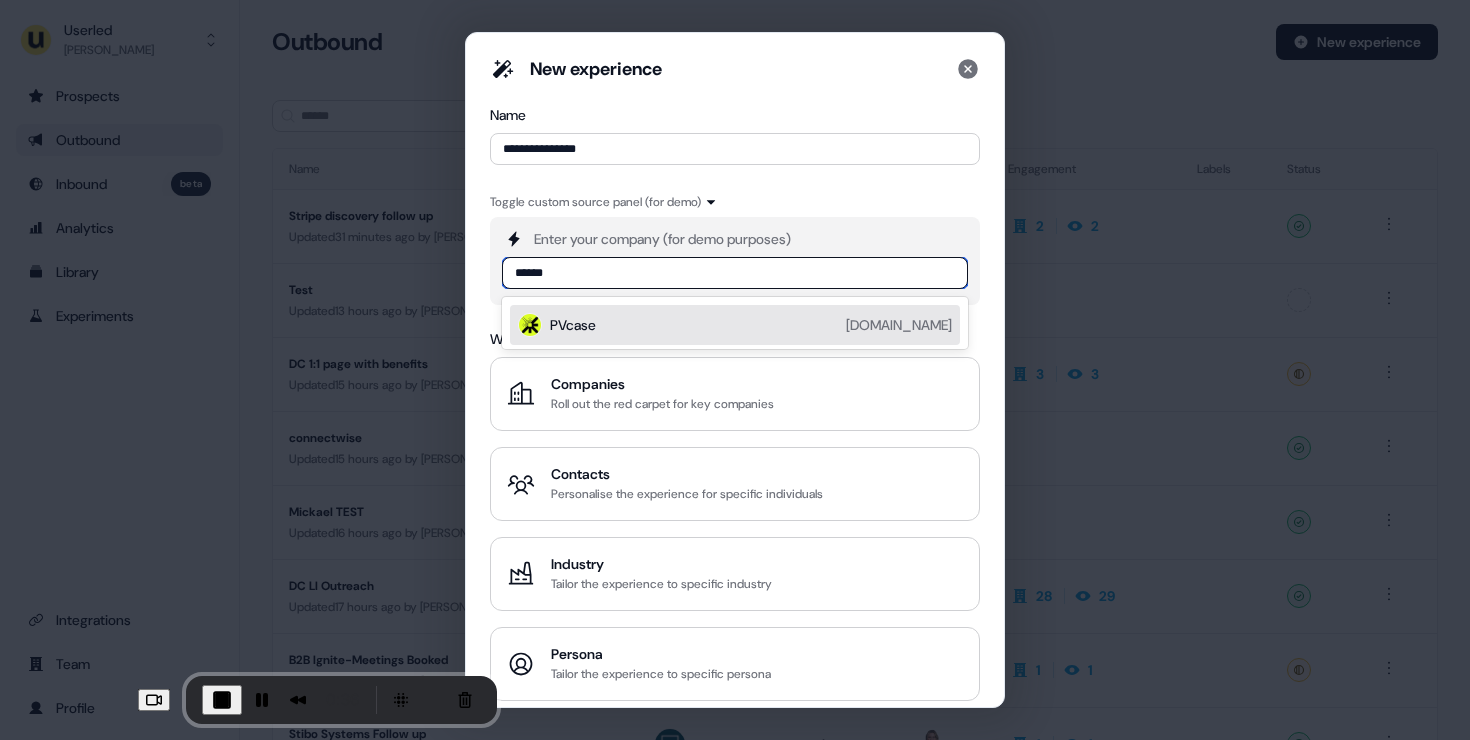 click on "PVcase pvcase.com" at bounding box center (751, 325) 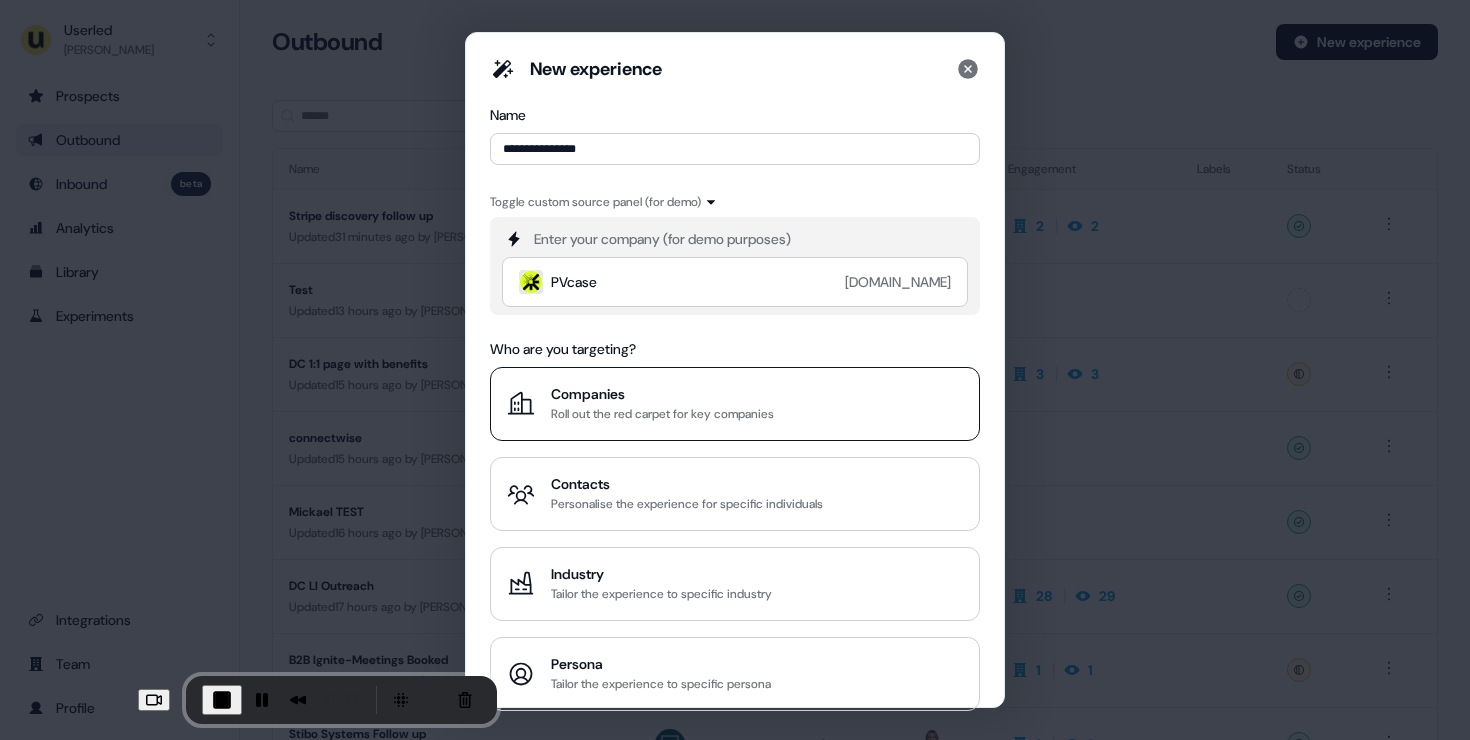 click on "Companies" at bounding box center (662, 394) 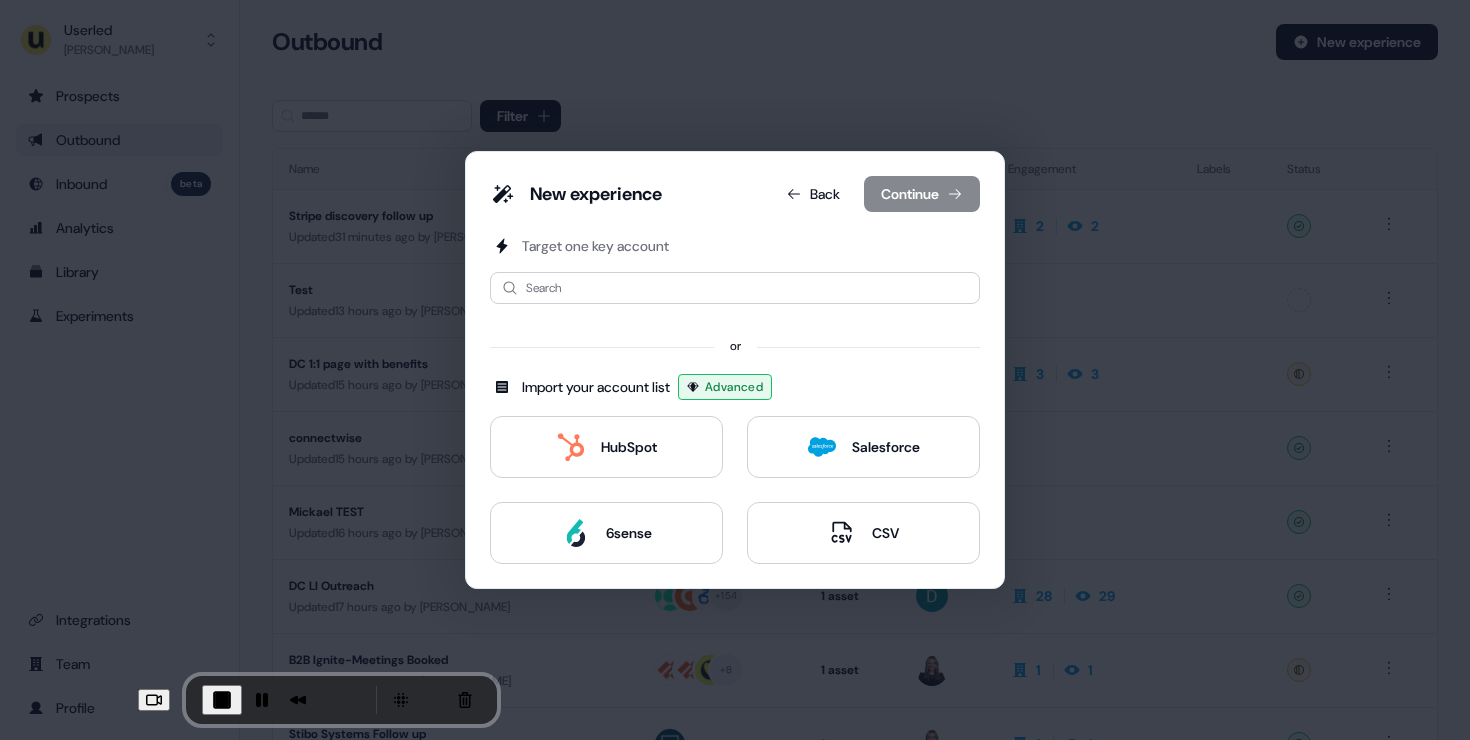 click on "Target one key account Search or Import your account list Advanced HubSpot Salesforce 6sense CSV" at bounding box center (735, 400) 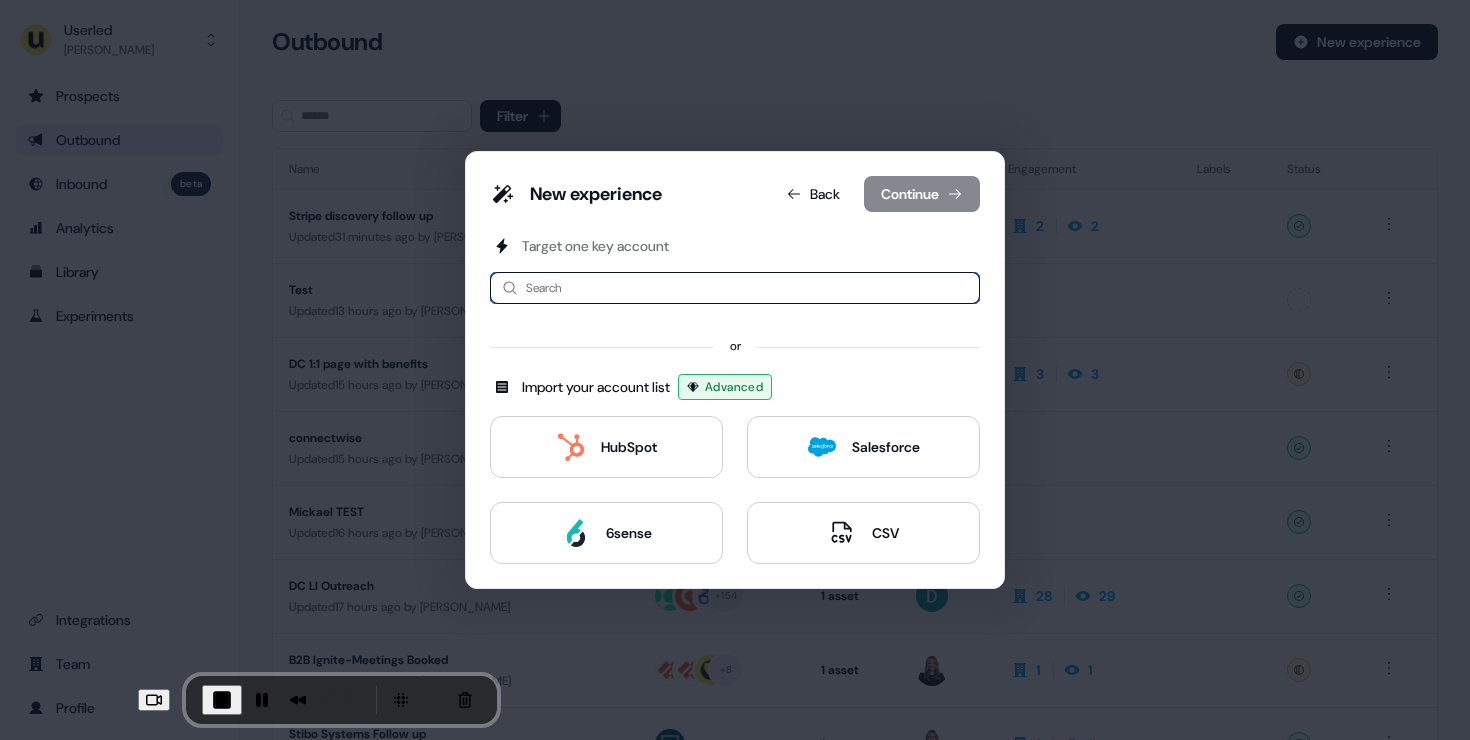 click at bounding box center (735, 288) 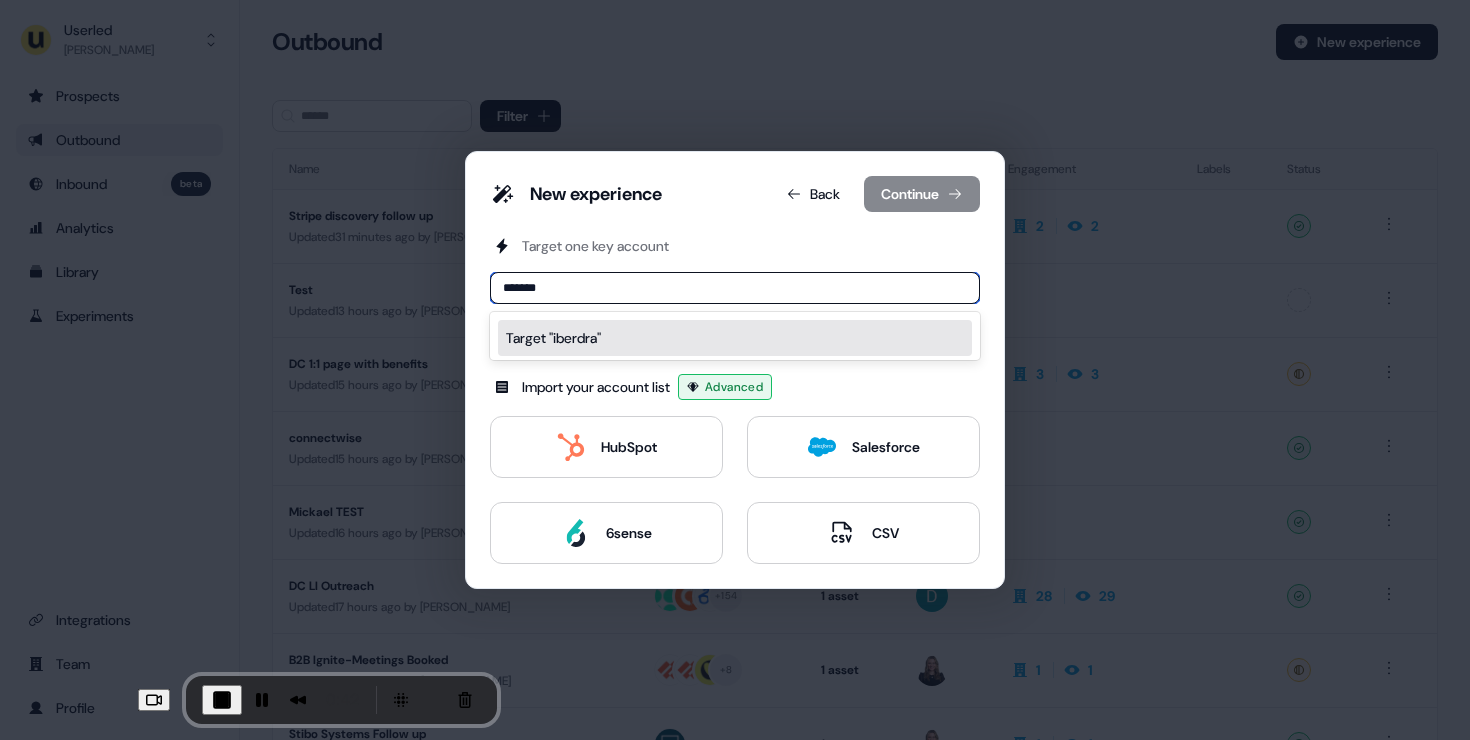 type on "******" 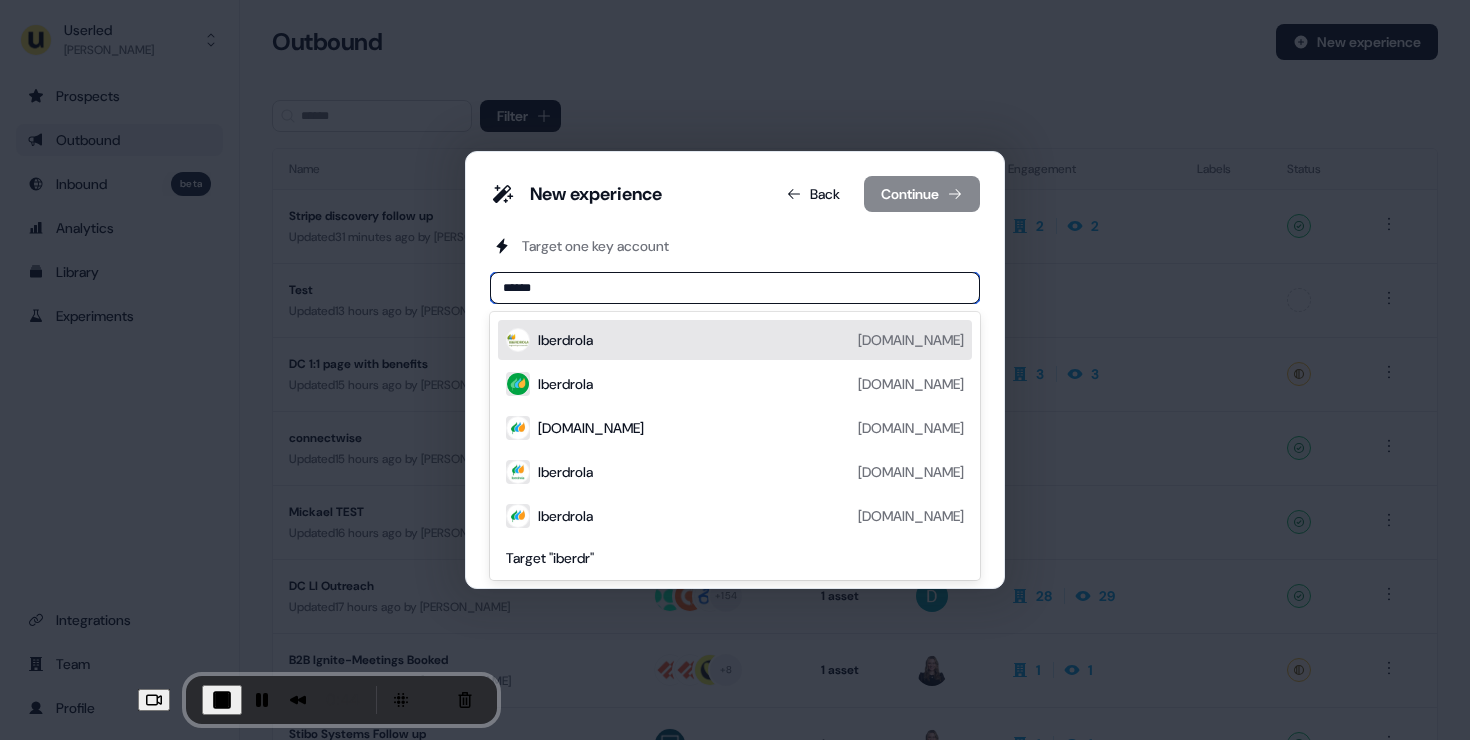 click on "Iberdrola iberdrola.es" at bounding box center [751, 340] 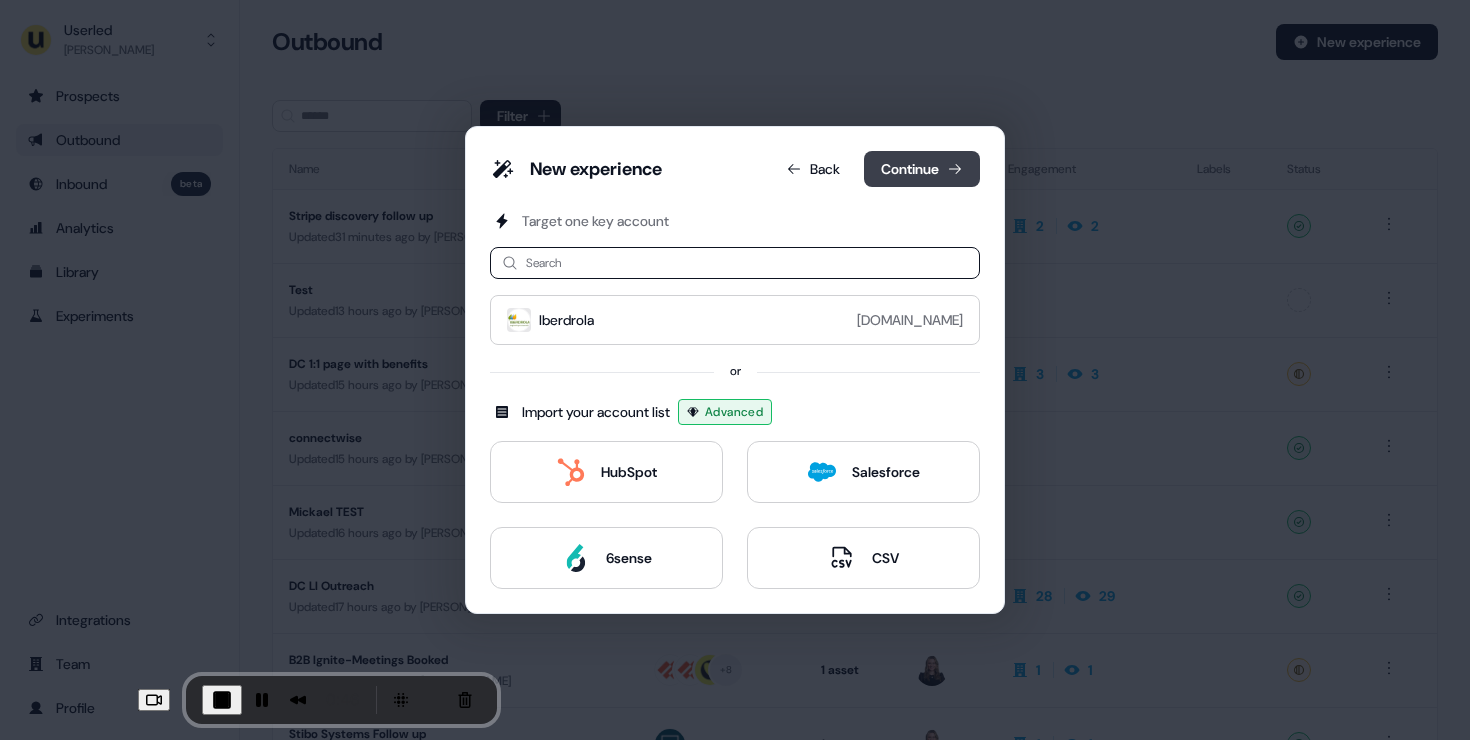 click on "Continue" at bounding box center [922, 169] 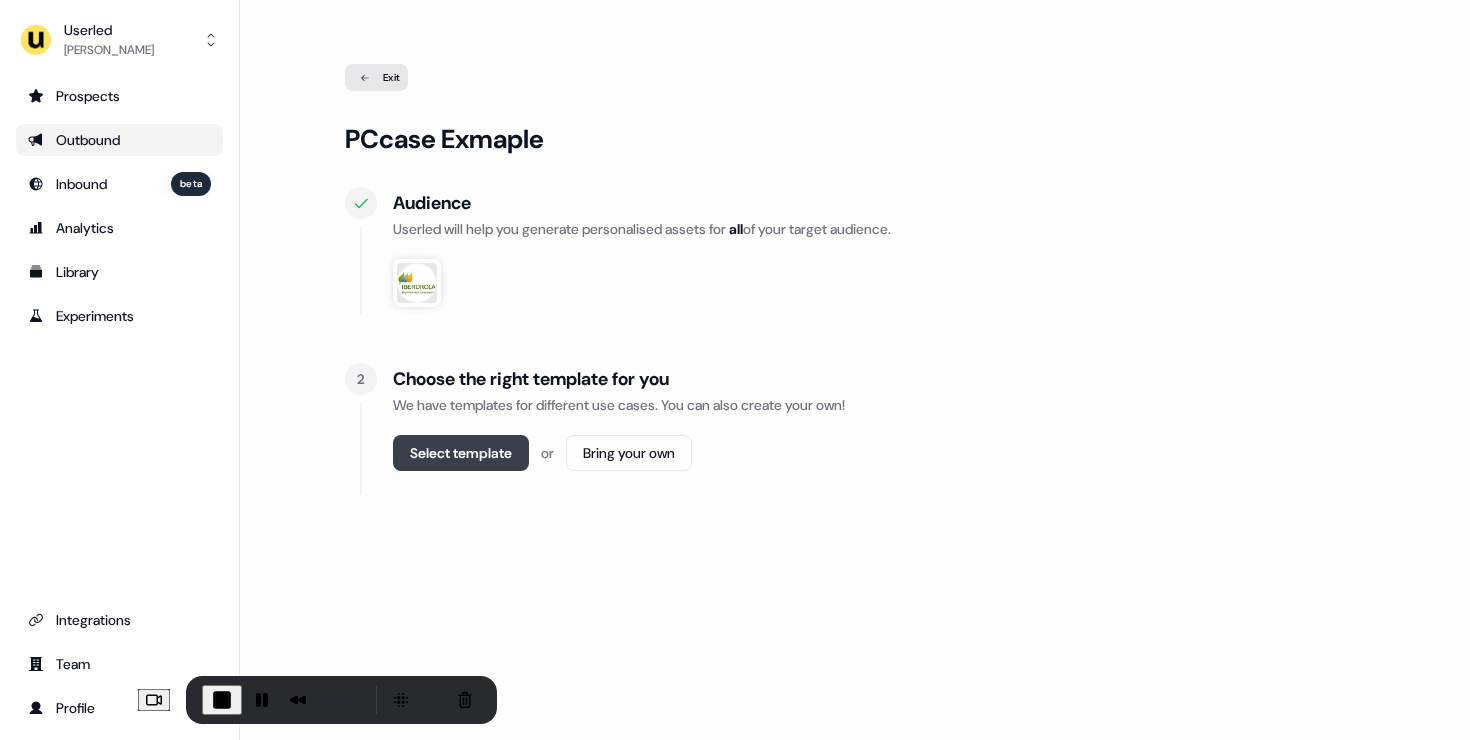 click on "Select template" at bounding box center [461, 453] 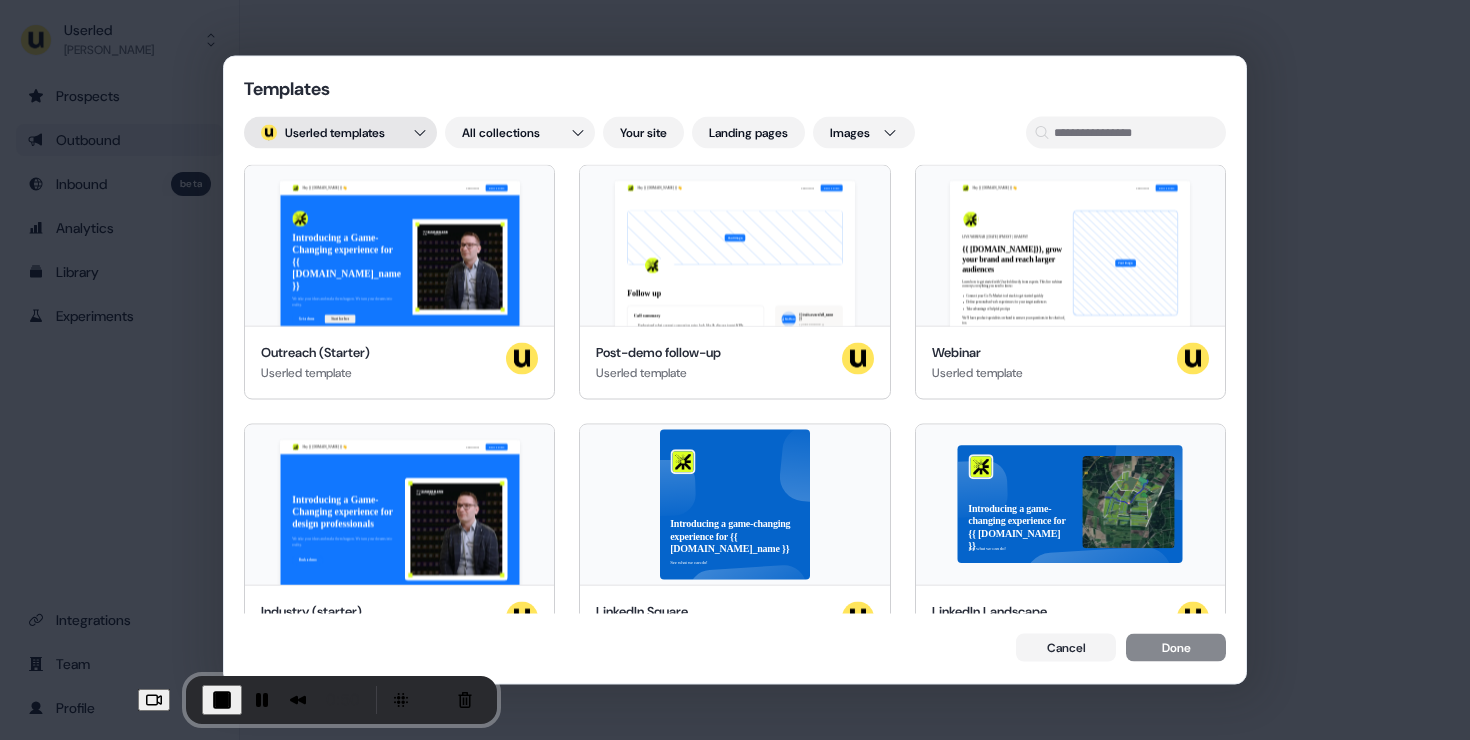 click on "Templates ; Userled   templates All collections Your site Landing pages Images Hey {{ traits.account.name }} 👋 Learn more Book a demo Introducing a Game-Changing experience for {{ traits.account.company_name }} We take your ideas and make them happen. We turn your dreams into reality. Get a demo Start for free {{ traits.account.company_name }}, join our team of incredible partners Outreach (Starter) Userled template Hey {{ traits.account.name }} 👋 Learn more Book a demo Your image Follow up Call summary Understand what current conversion rates look like & discuss target KPIs 3 key features will be delivered by Q2 2035. The lower priority requests will be delivered by Q3. Next steps 45min session to discuss how to hit the ground running ie. Set up Sales landing pages & increase conversion of current Ads Introduce Bob & Jane to 2x customers Terms Term: 3 month POC including 1 hr/ week onboarding sessions to hit the ground running Pricing: £XXXX for 3 months  Not found {{ traits.owner.full_name }} Webinar" at bounding box center [735, 370] 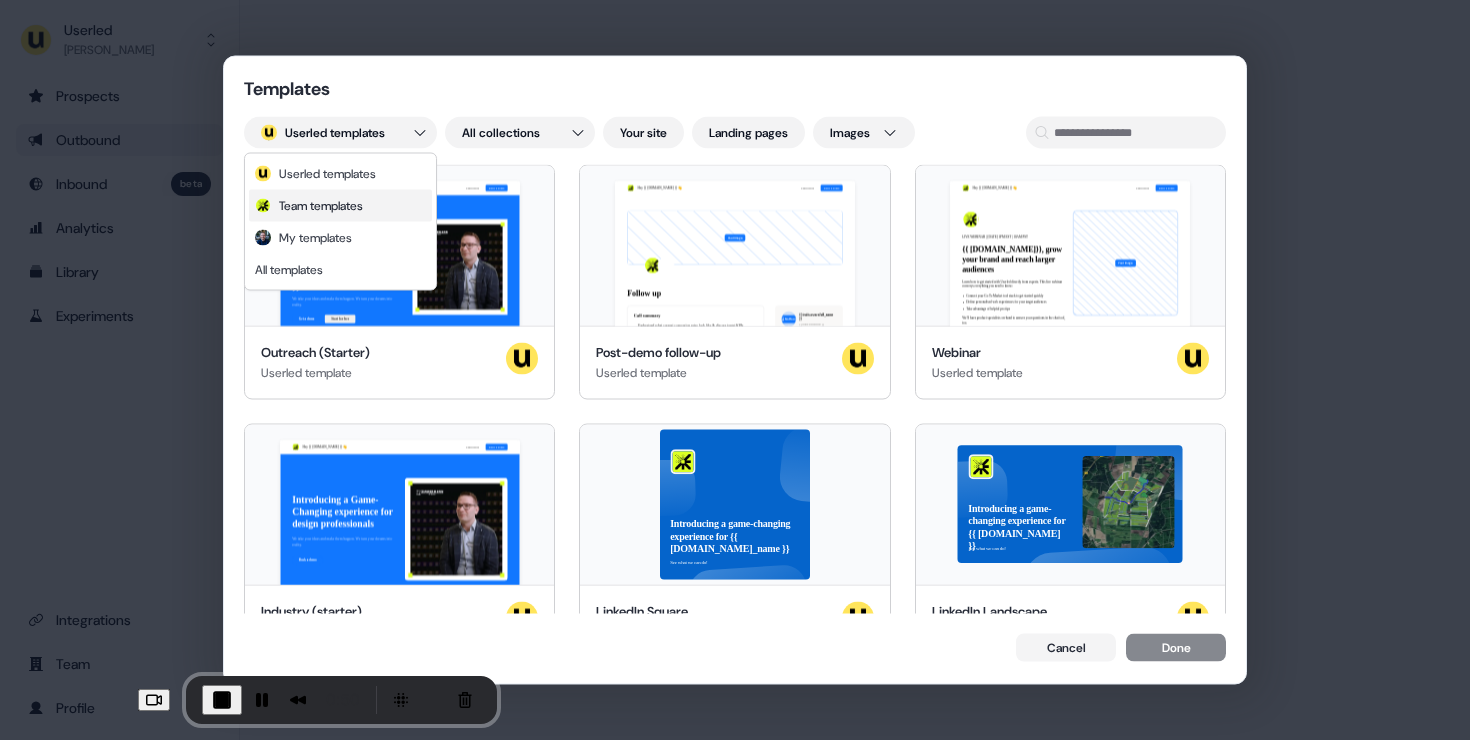 click on "Team templates" at bounding box center [321, 206] 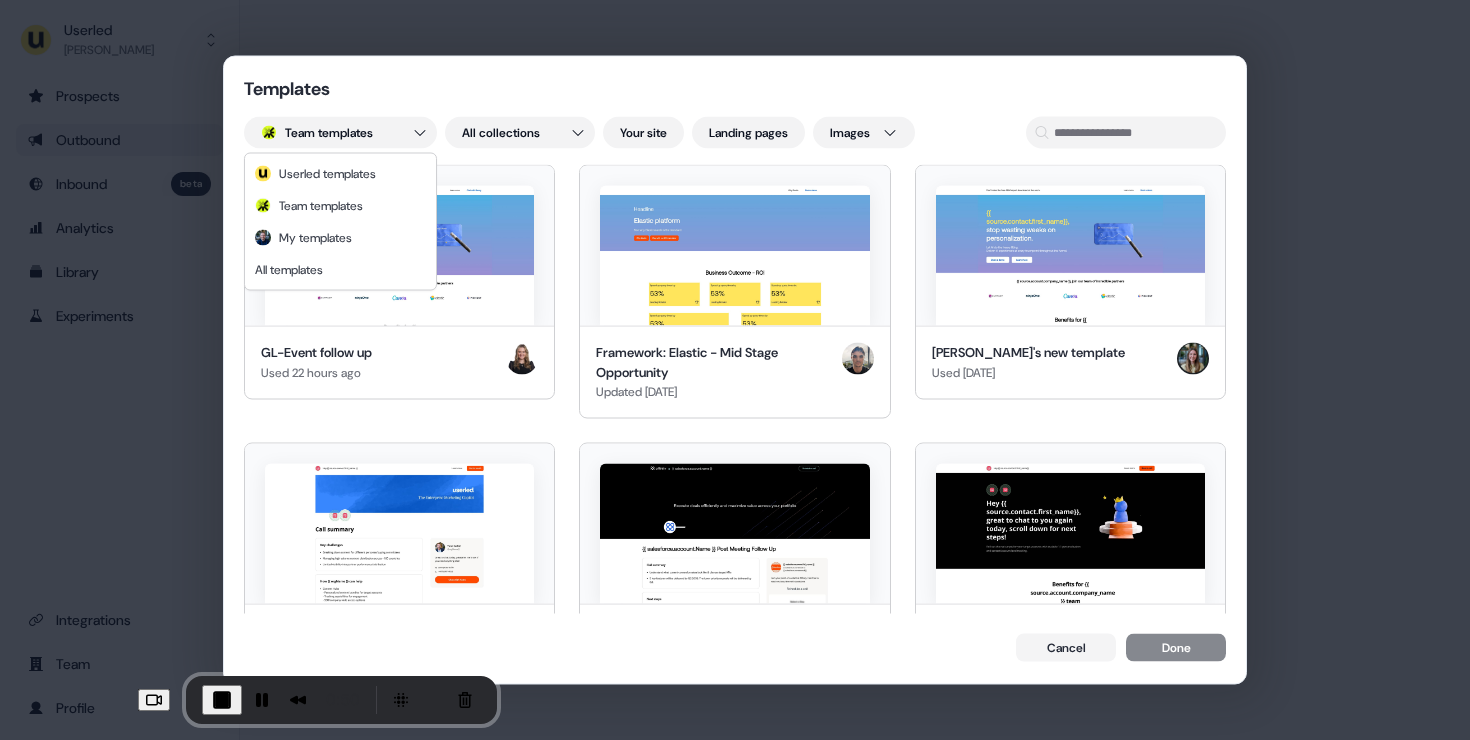 click on "Templates Team   templates All collections Your site Landing pages Images GL-Event follow up Used 22 hours ago Framework: Elastic - Mid Stage Opportunity Updated 4 days ago Charlotte's new template  Used 4 days ago Follow up discovery template 2025 Used 4 days ago Proposal template Created 5 days ago Follow-up v2 - JJ Used 5 days ago 6sense Inspire follow up Used 5 days ago Cieden Used 5 days ago Genny- CS template Used 5 days ago Userled | 1:1 Ads | Love Used 6 days ago Verizon Template - Wireless Used 6 days ago JJ - Outreach LP V3 Used 6 days ago Userled | 1:1 Ads | What if Used 6 days ago Q1-25 — ABM Landing Page Used 6 days ago Userled | 1:1 Ads | Customers Used 6 days ago Userled | 1:1 Ads | ABM Done right Used 6 days ago Userled | 1:1 Ads | Why Used 6 days ago ABM | 1:1 | 2025 Used 6 days ago Nautilus - Stride Up Used 7 days ago Charlotte discovery follow up Used 7 days ago Univar Template Used 7 days ago outreach Used 7 days ago Paysafe Template  Used 7 days ago Ignite event invite  Klajdi Aila" at bounding box center [735, 370] 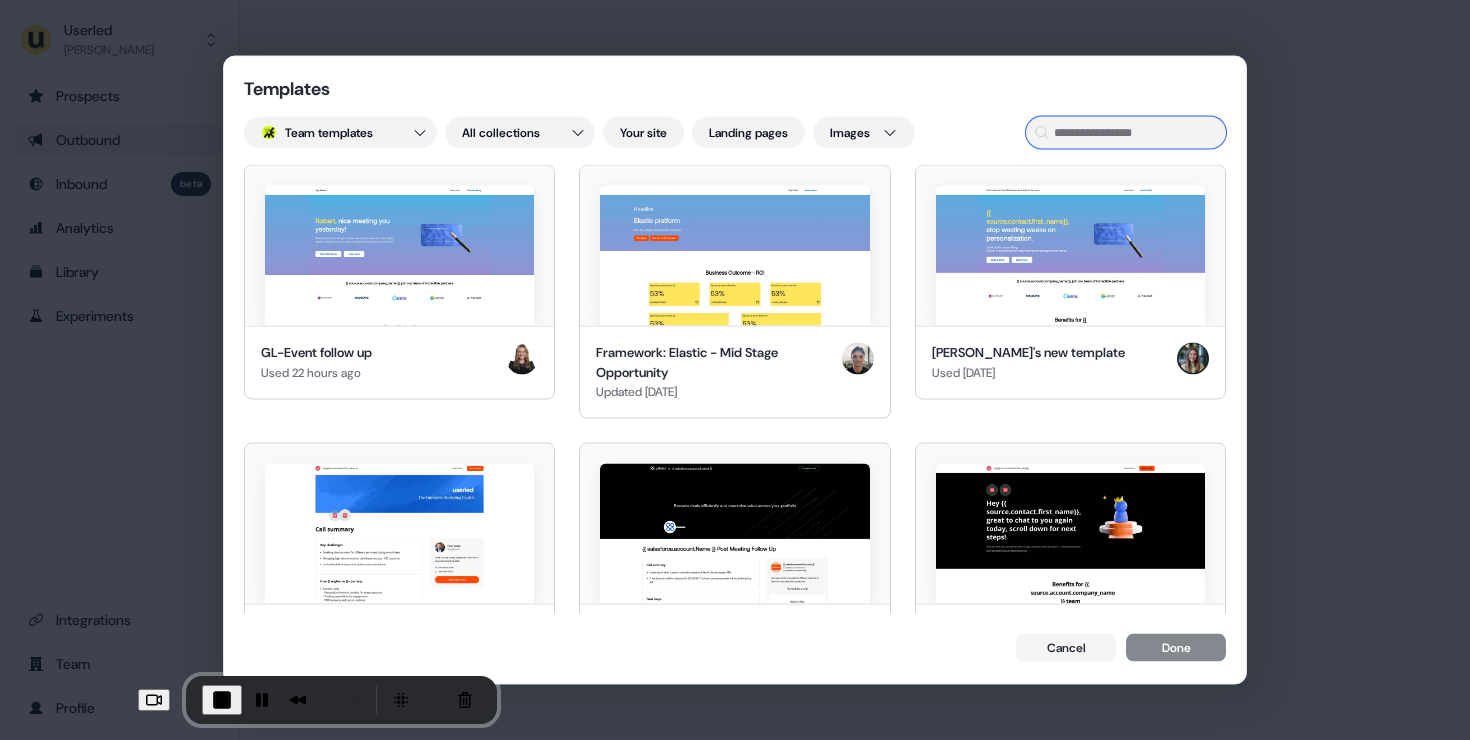 click at bounding box center (1126, 133) 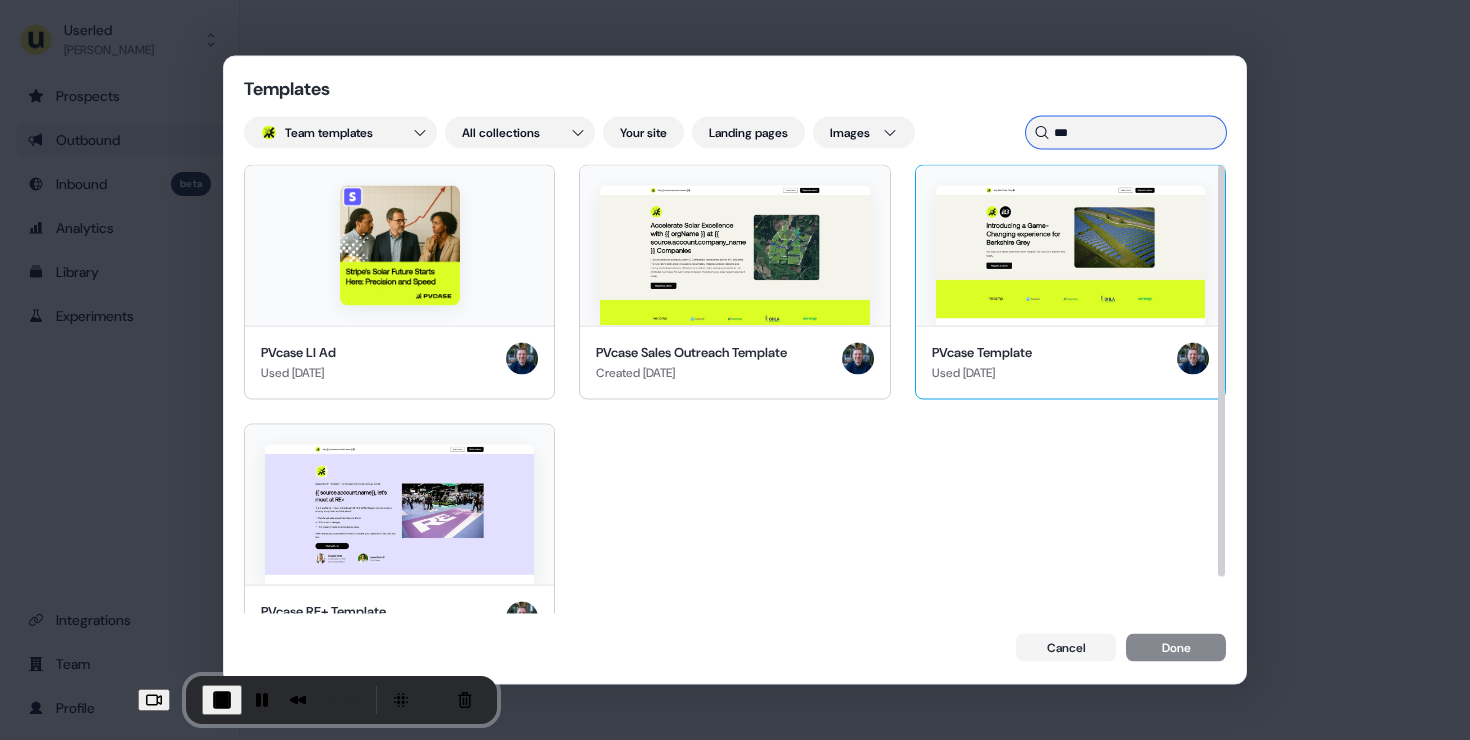 type on "***" 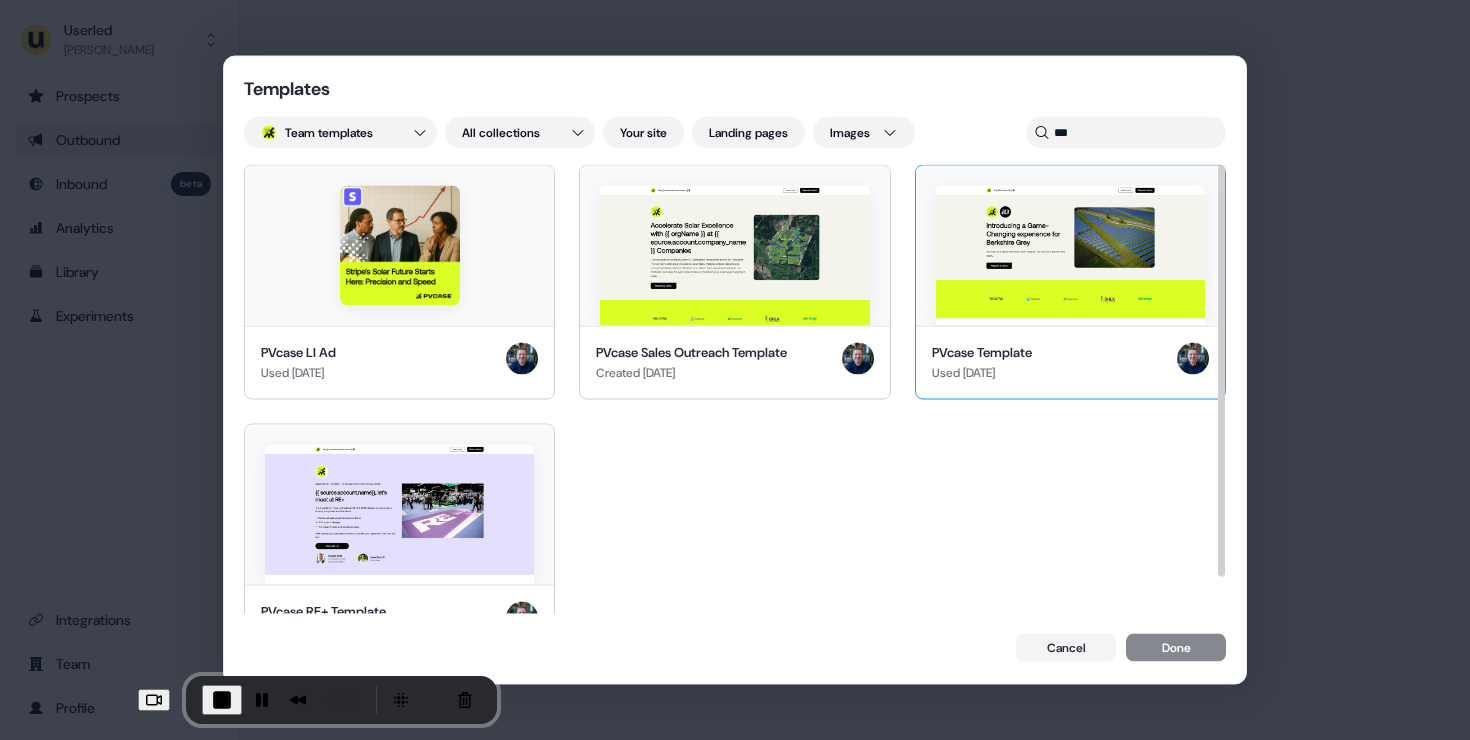 click at bounding box center (1070, 256) 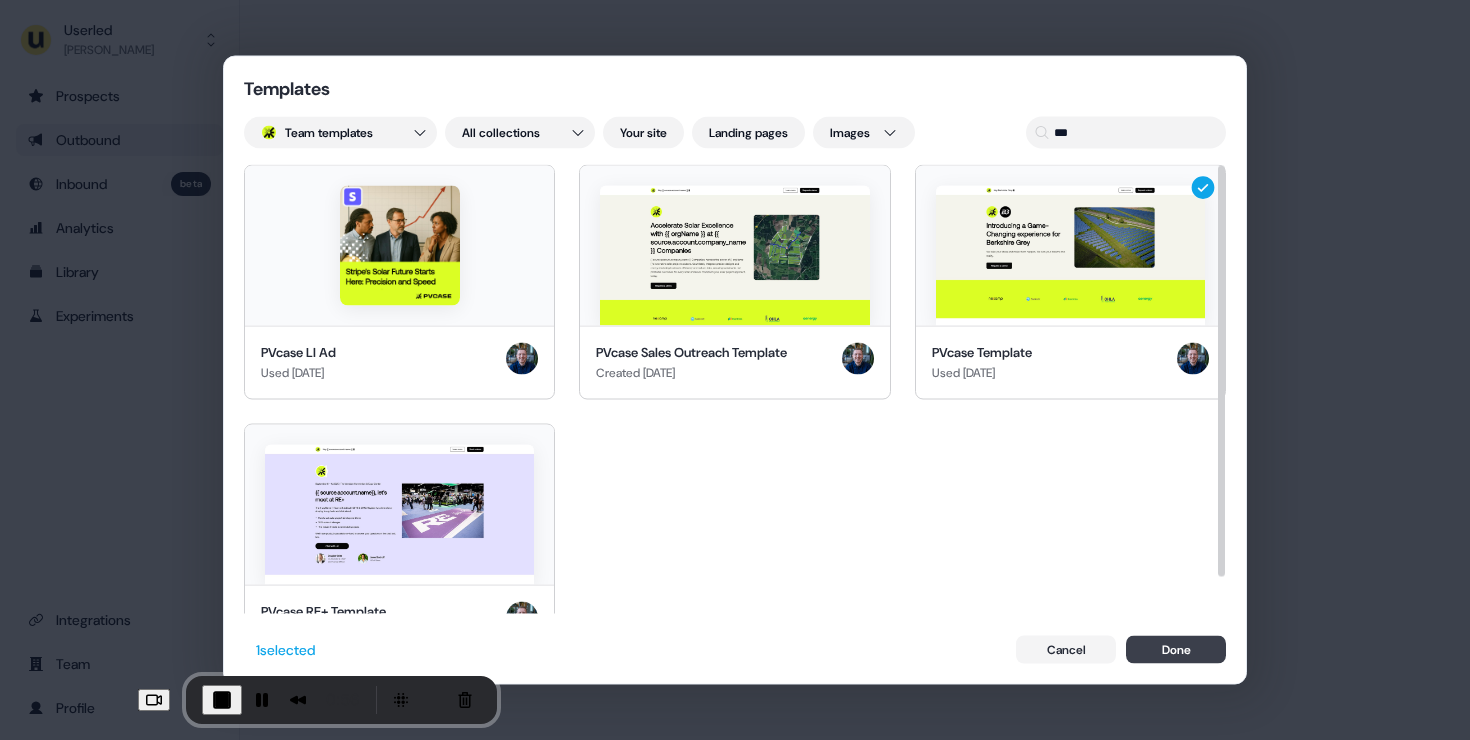 click on "Done" at bounding box center [1176, 650] 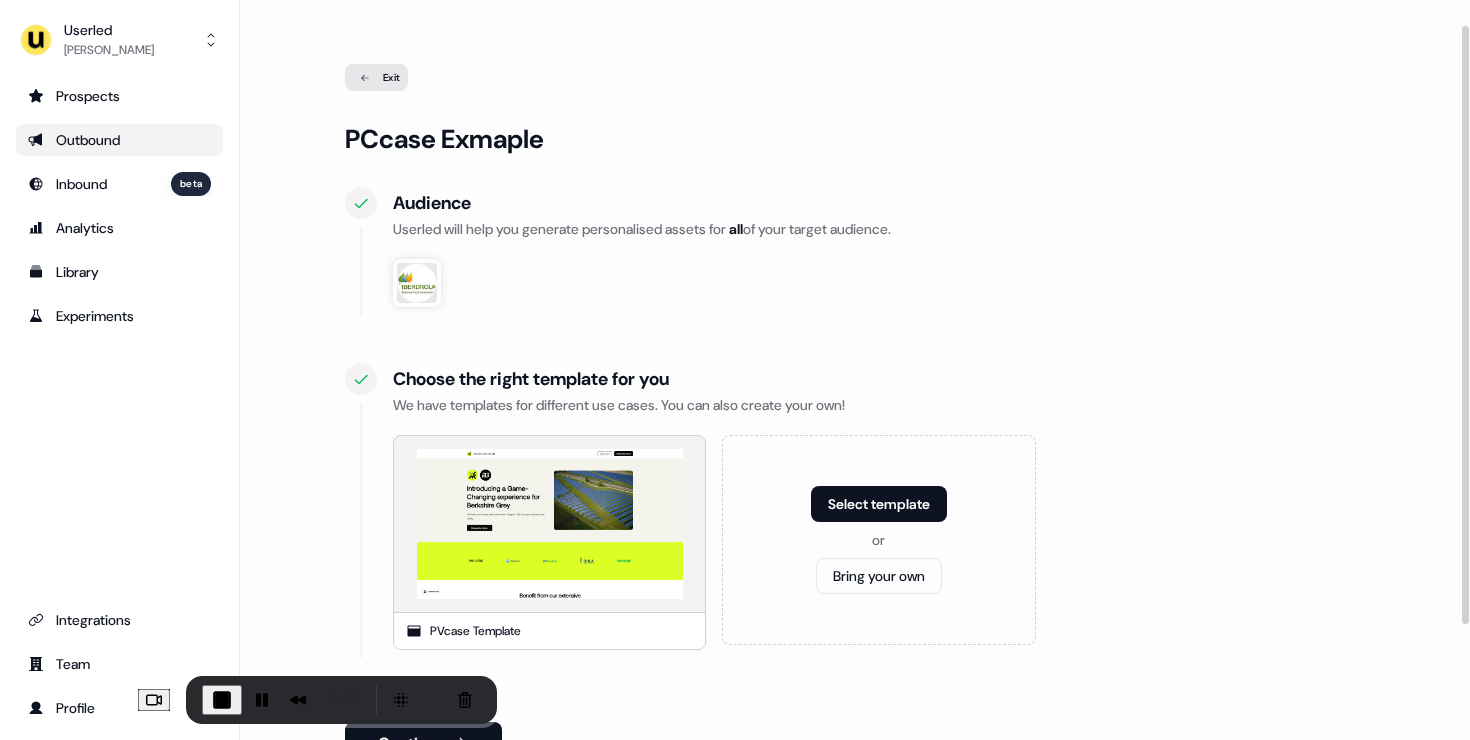 scroll, scrollTop: 174, scrollLeft: 0, axis: vertical 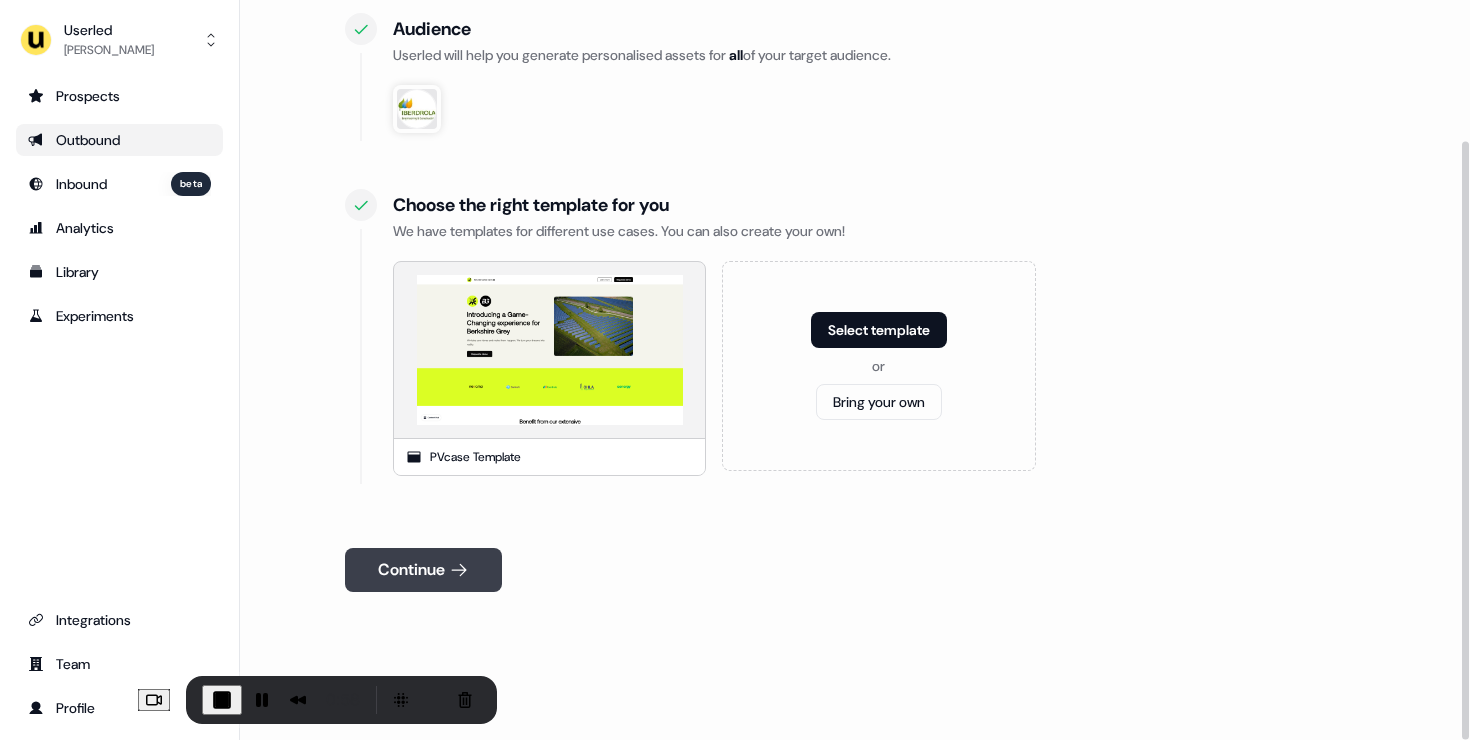 click on "Continue" at bounding box center (423, 570) 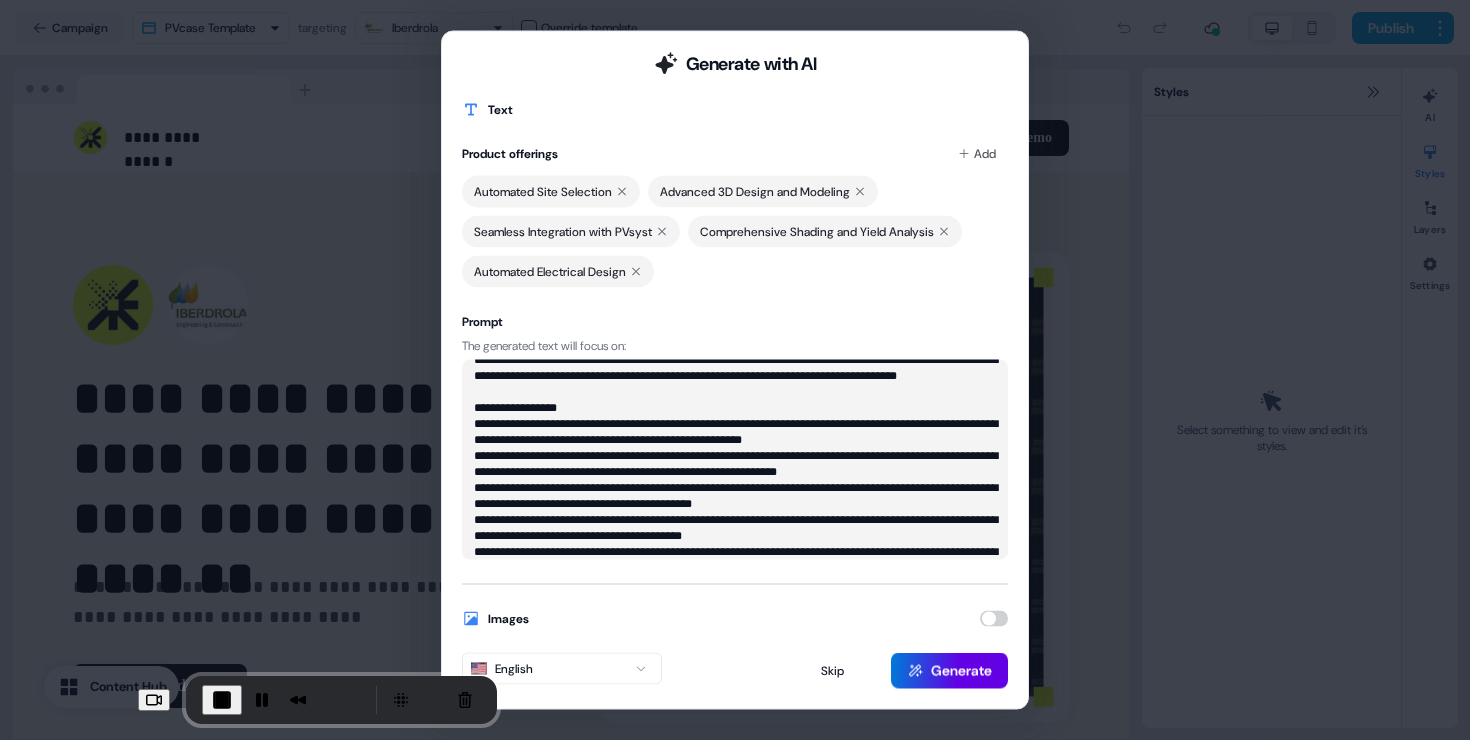 scroll, scrollTop: 5, scrollLeft: 0, axis: vertical 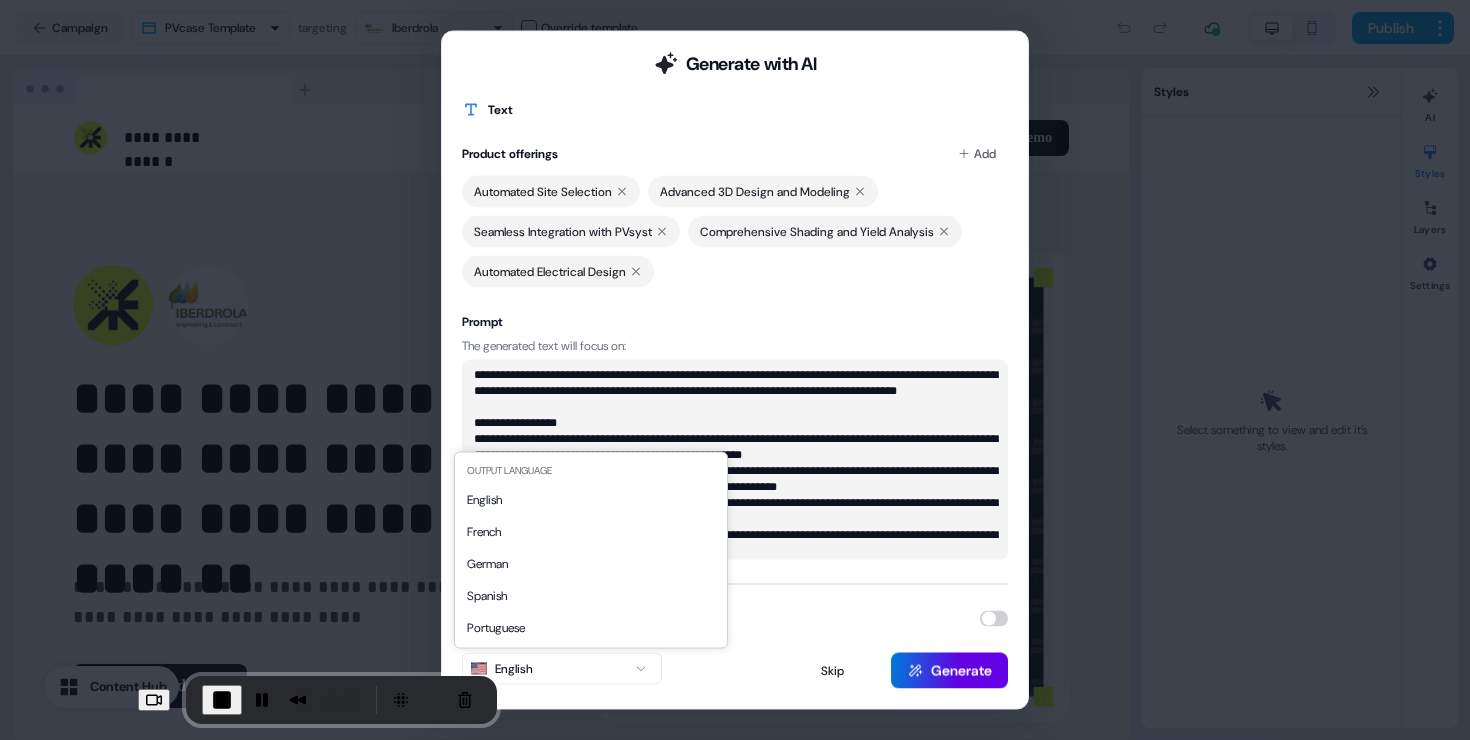 click on "Generate with AI Text Product offerings  Add Automated Site Selection Advanced 3D Design and Modeling Seamless Integration with PVsyst Comprehensive Shading and Yield Analysis Automated Electrical Design Prompt The generated text will focus on: Images English Skip Generate" at bounding box center [735, 370] 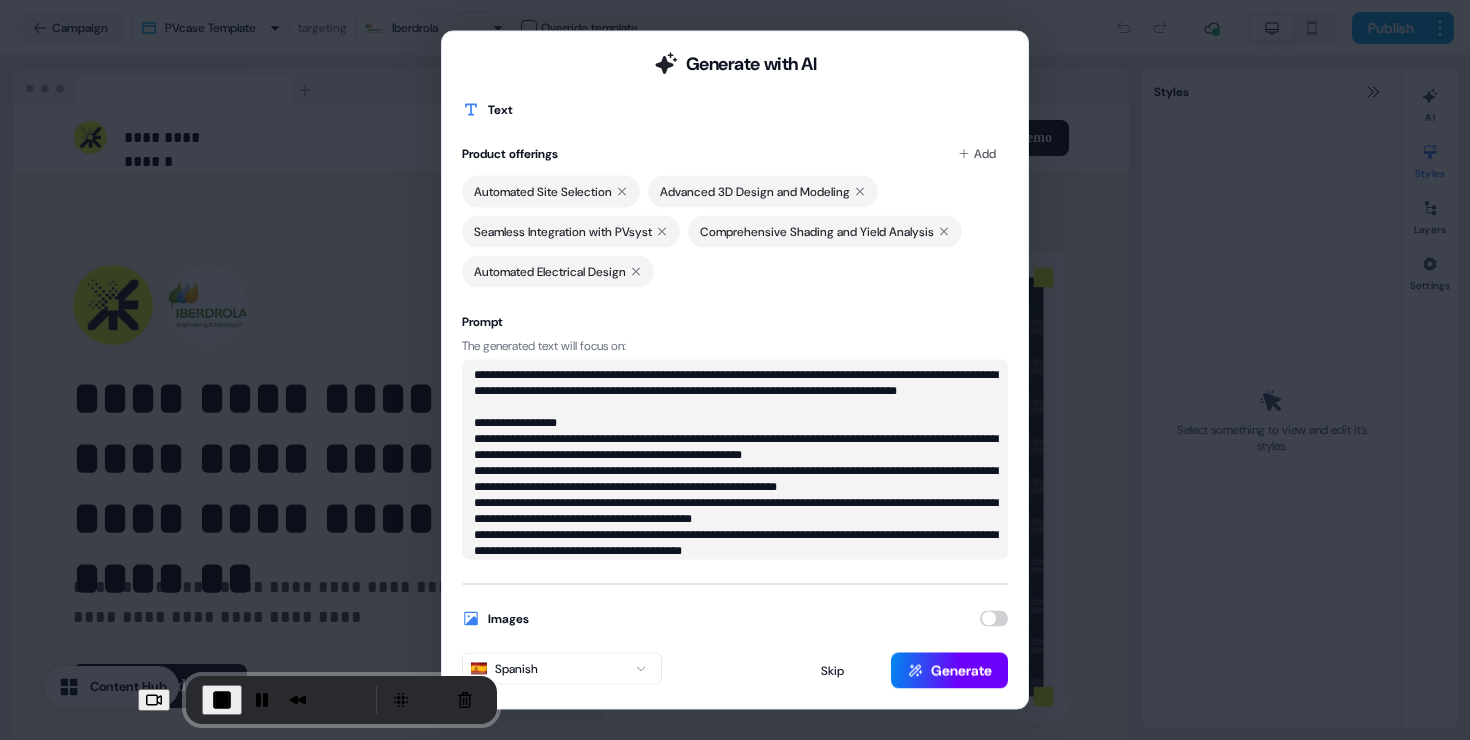 click on "Generate" at bounding box center [949, 671] 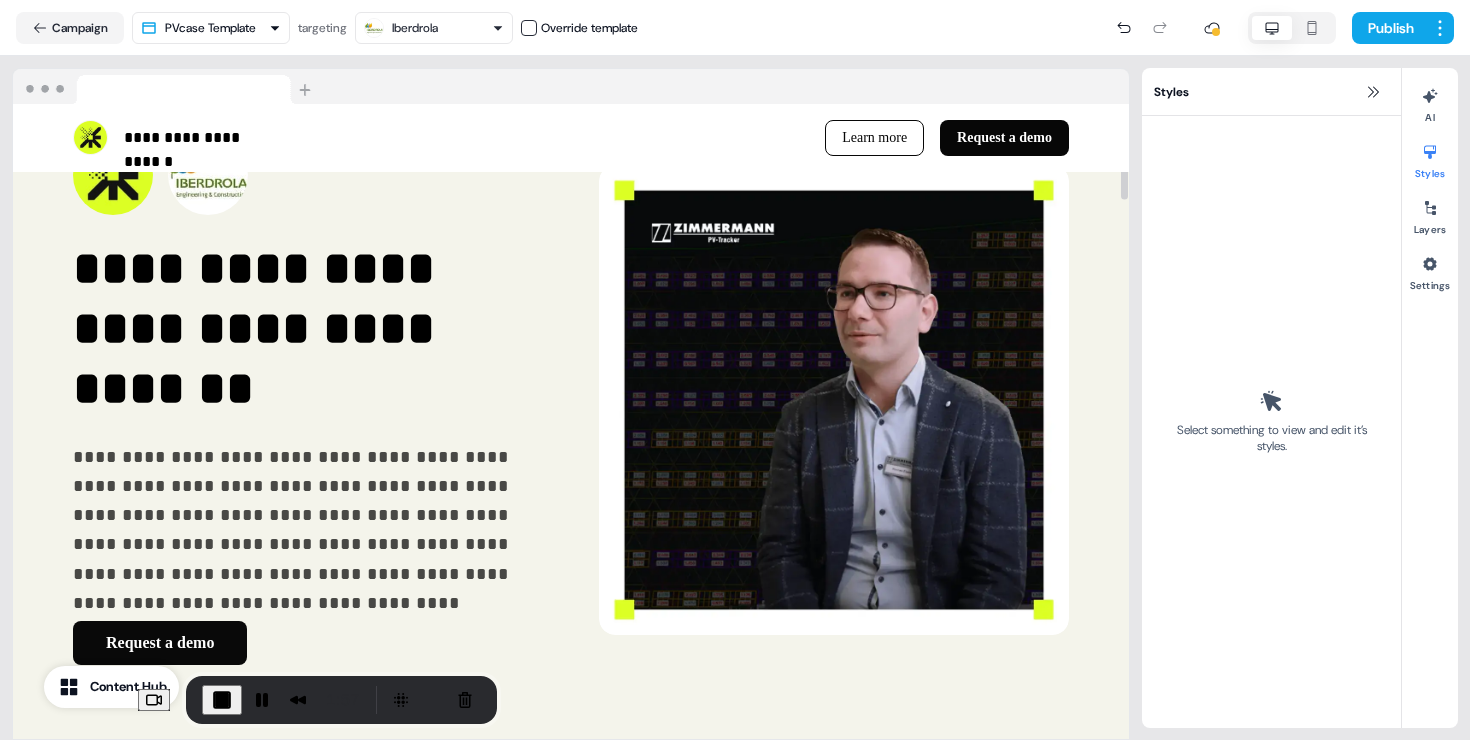 scroll, scrollTop: 45, scrollLeft: 0, axis: vertical 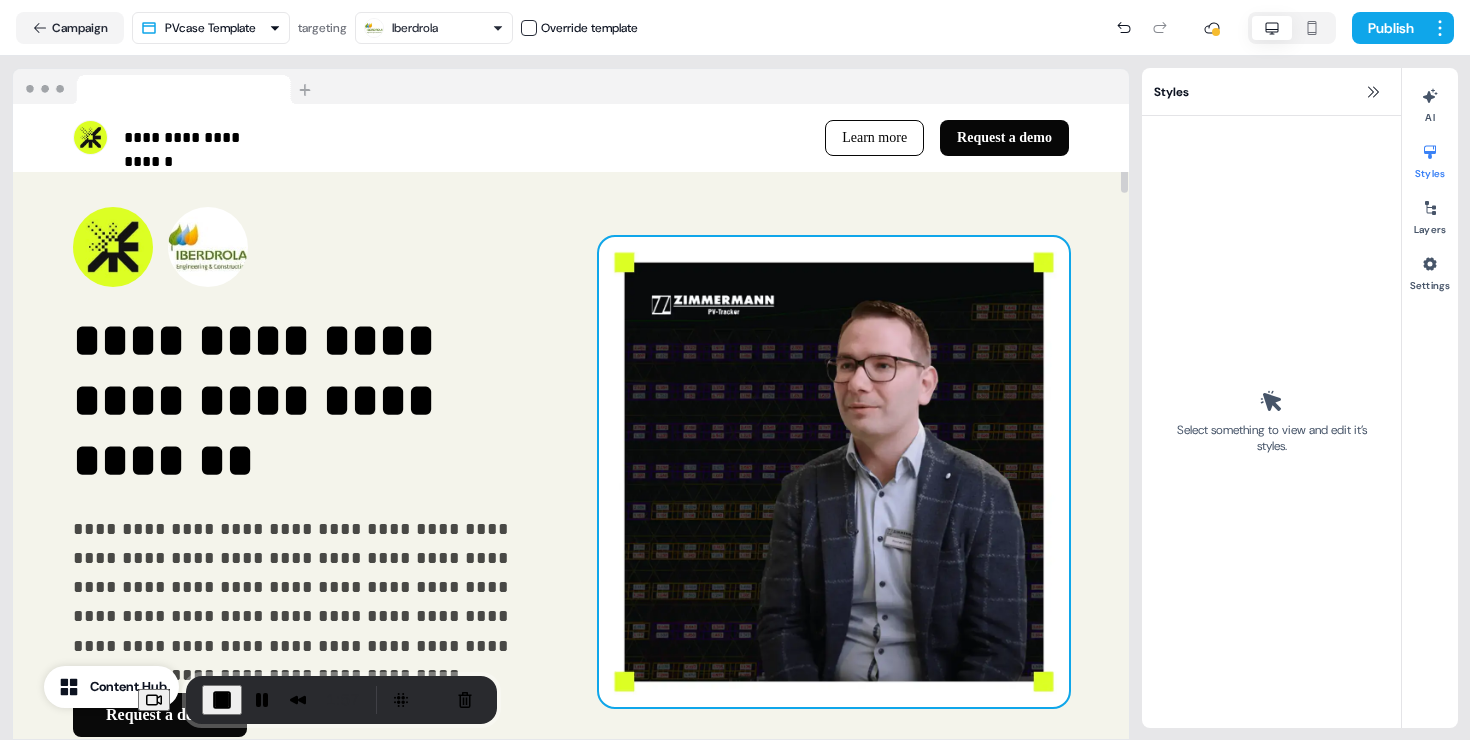 click at bounding box center [834, 472] 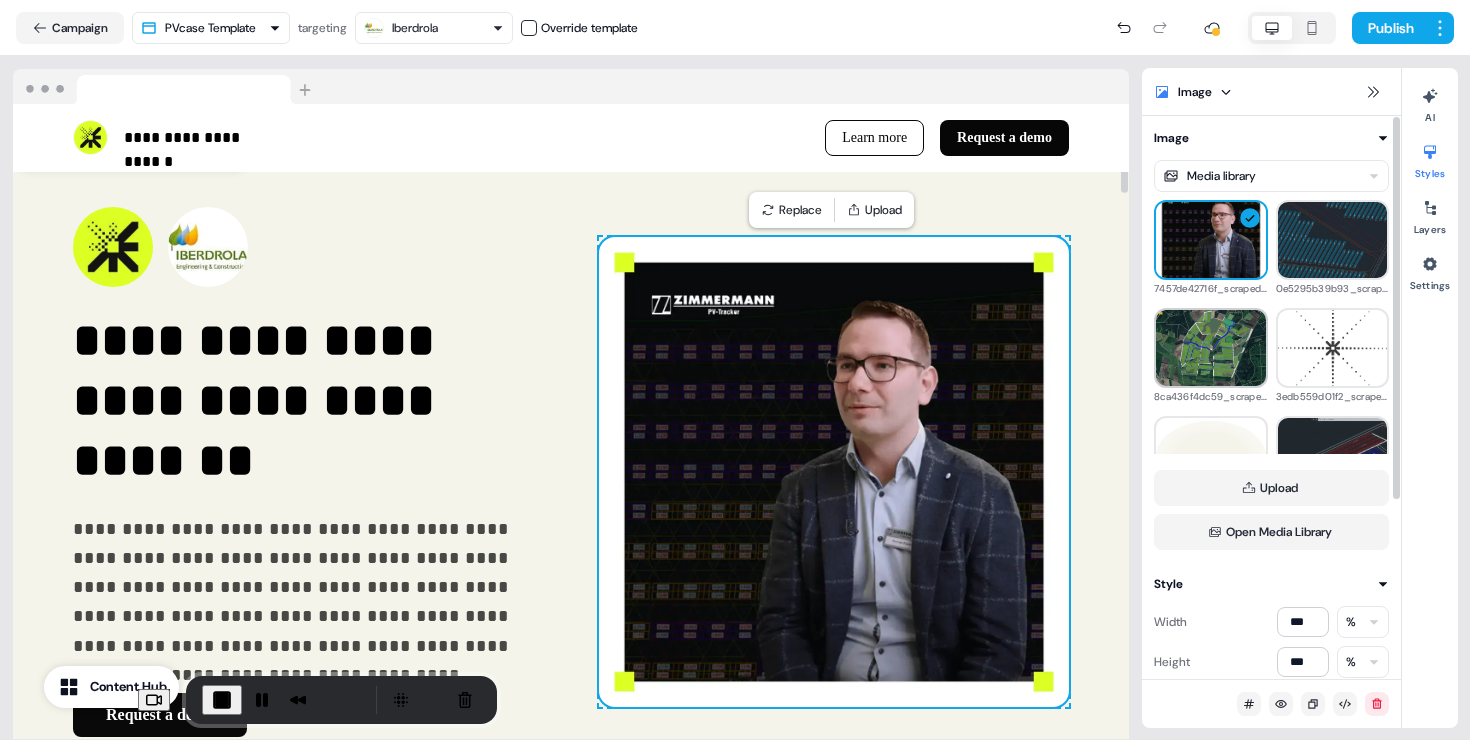 click at bounding box center (1211, 348) 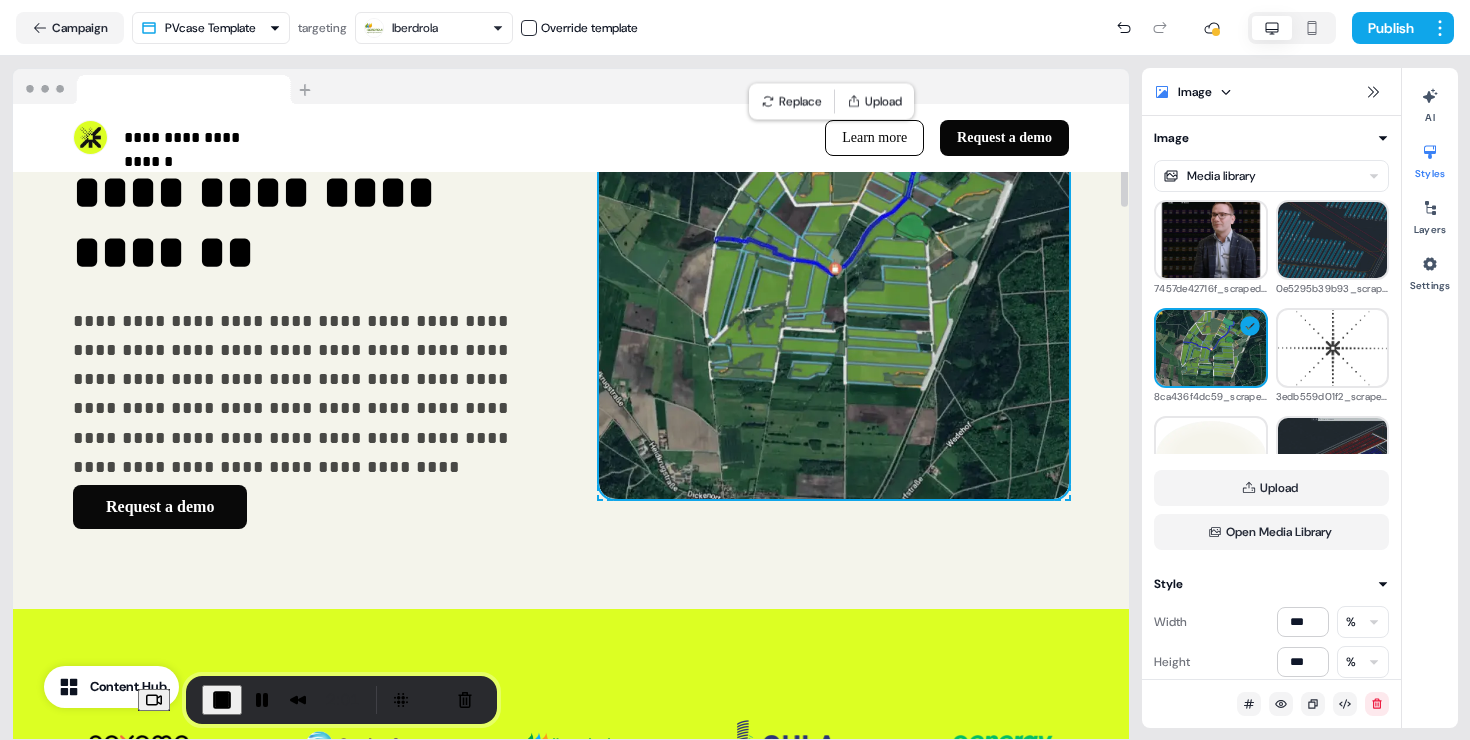 scroll, scrollTop: 0, scrollLeft: 0, axis: both 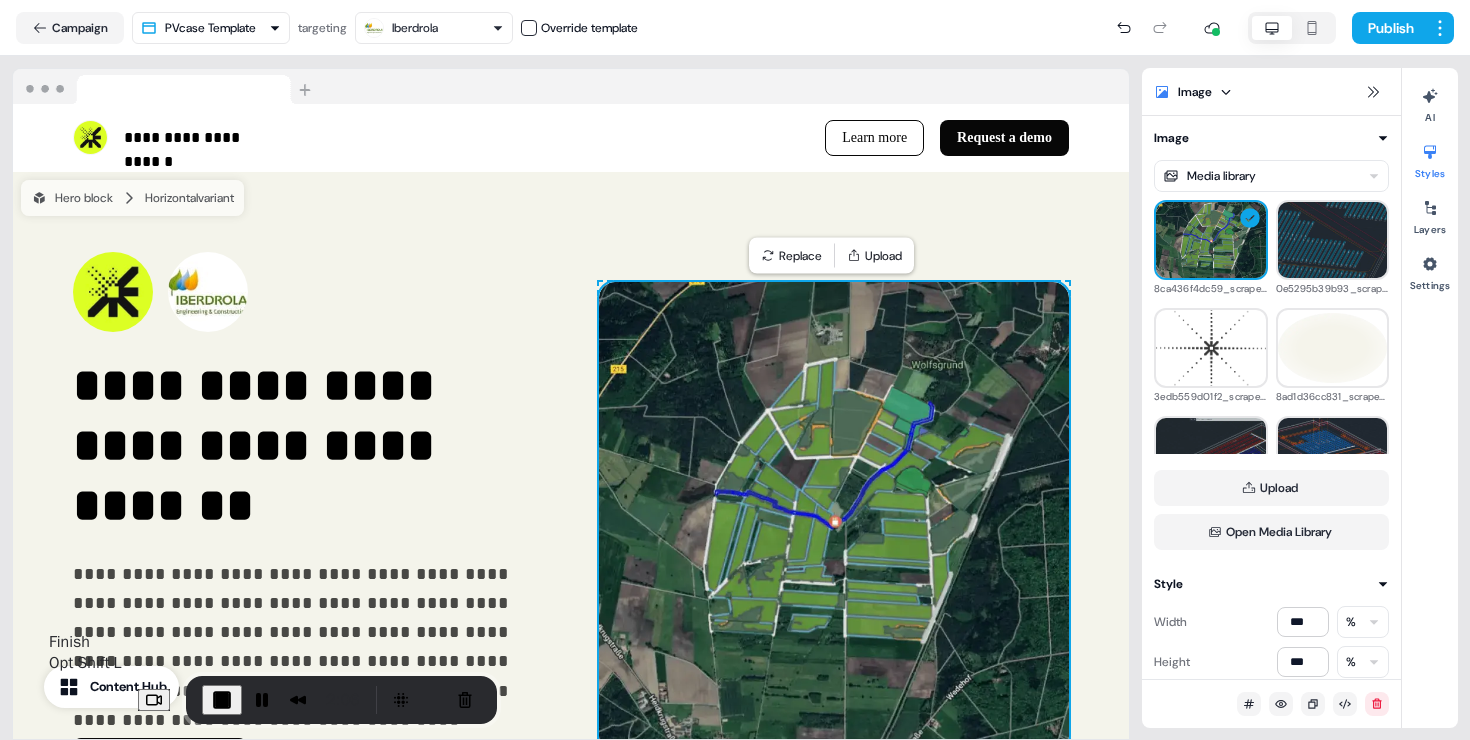 click at bounding box center (222, 700) 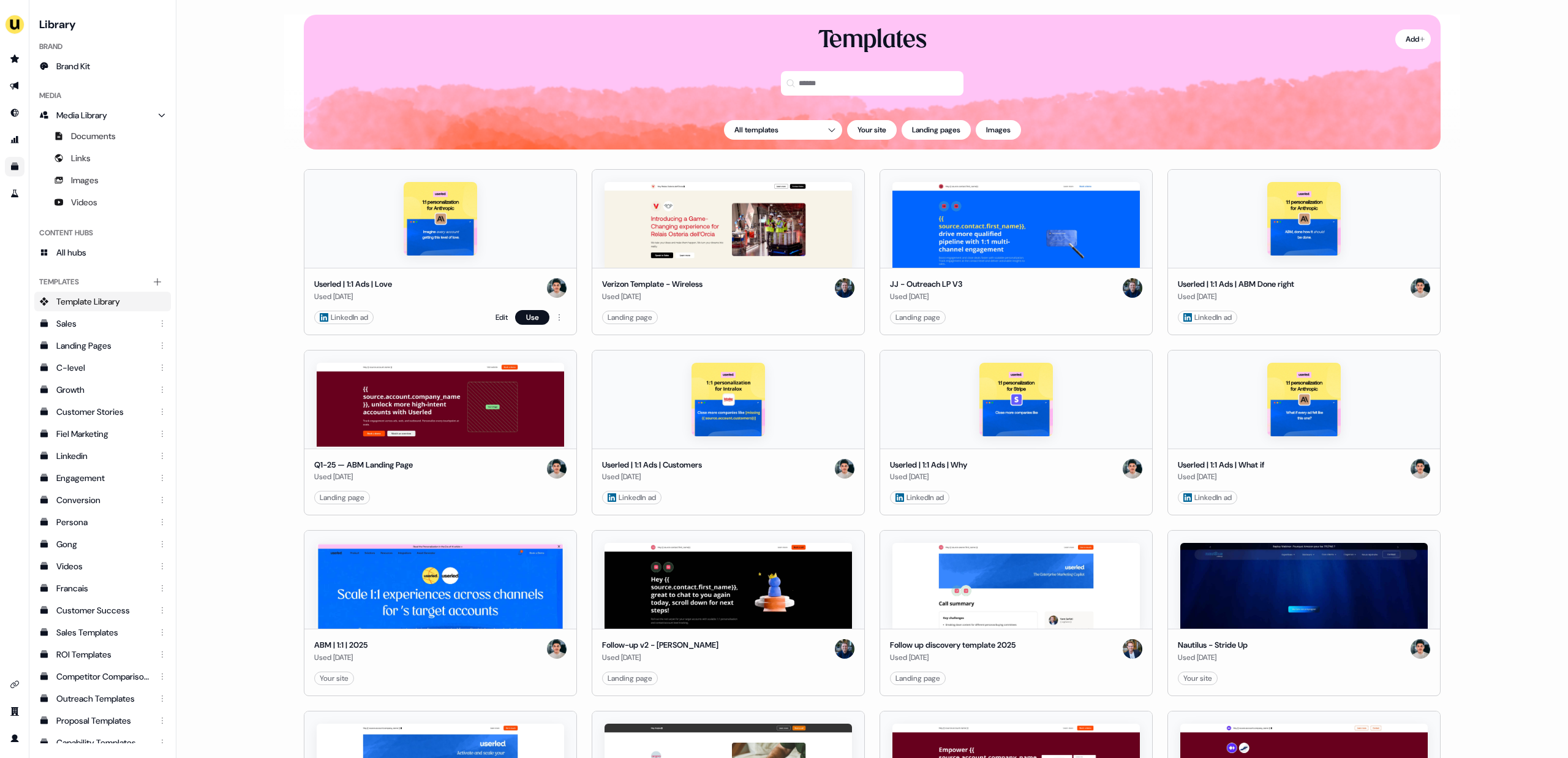 scroll, scrollTop: 0, scrollLeft: 0, axis: both 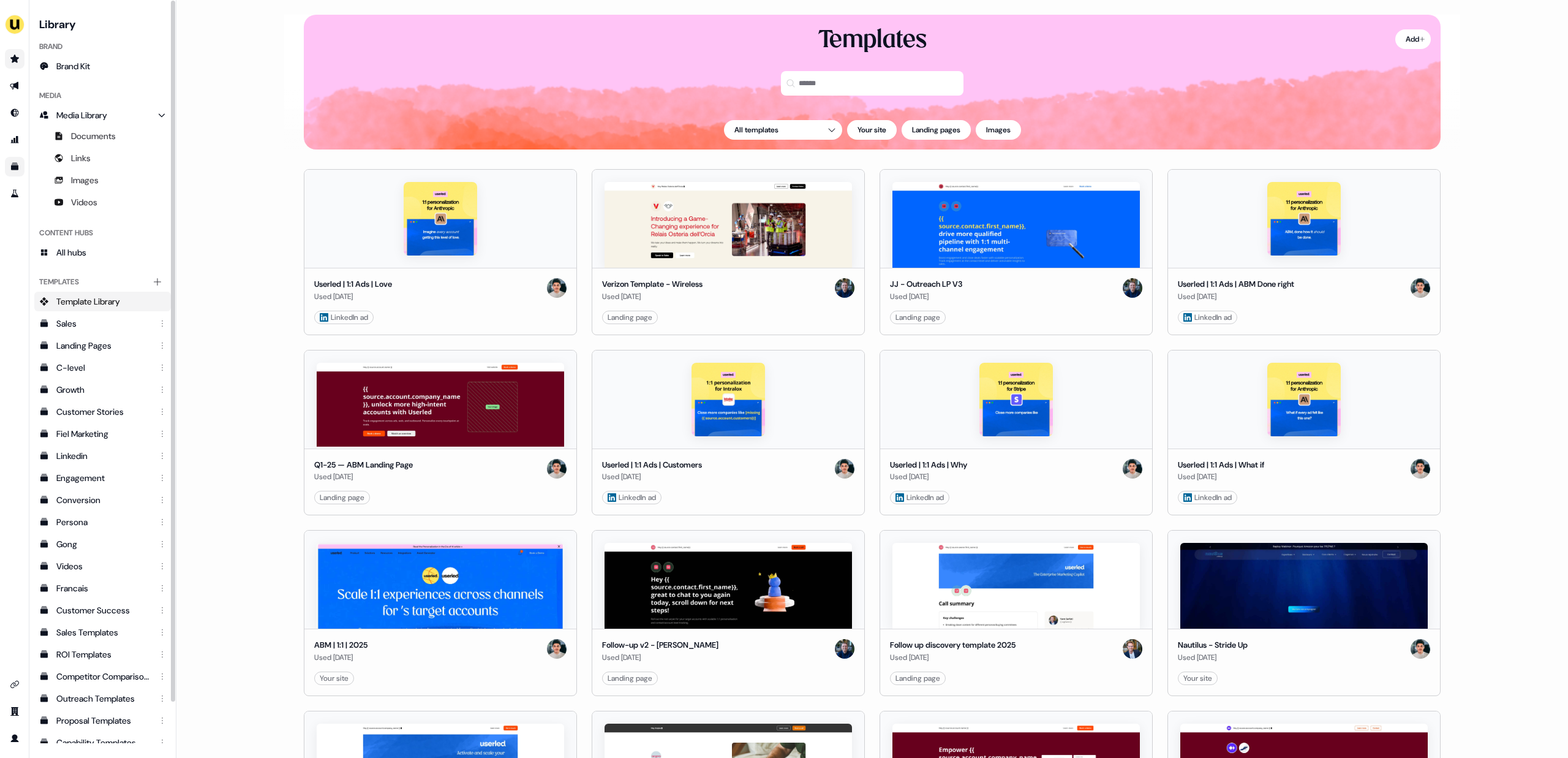 click 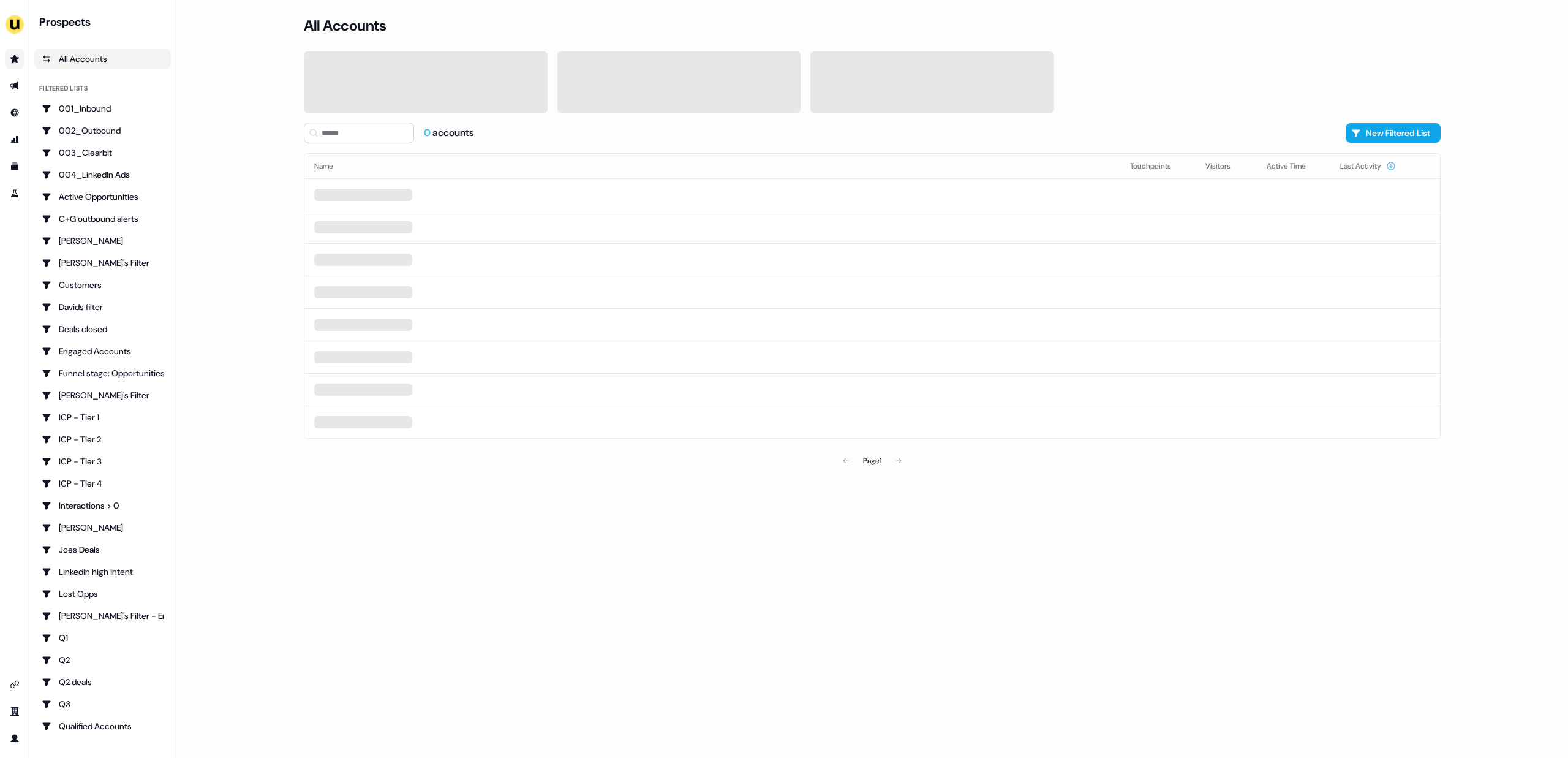 scroll, scrollTop: 0, scrollLeft: 0, axis: both 